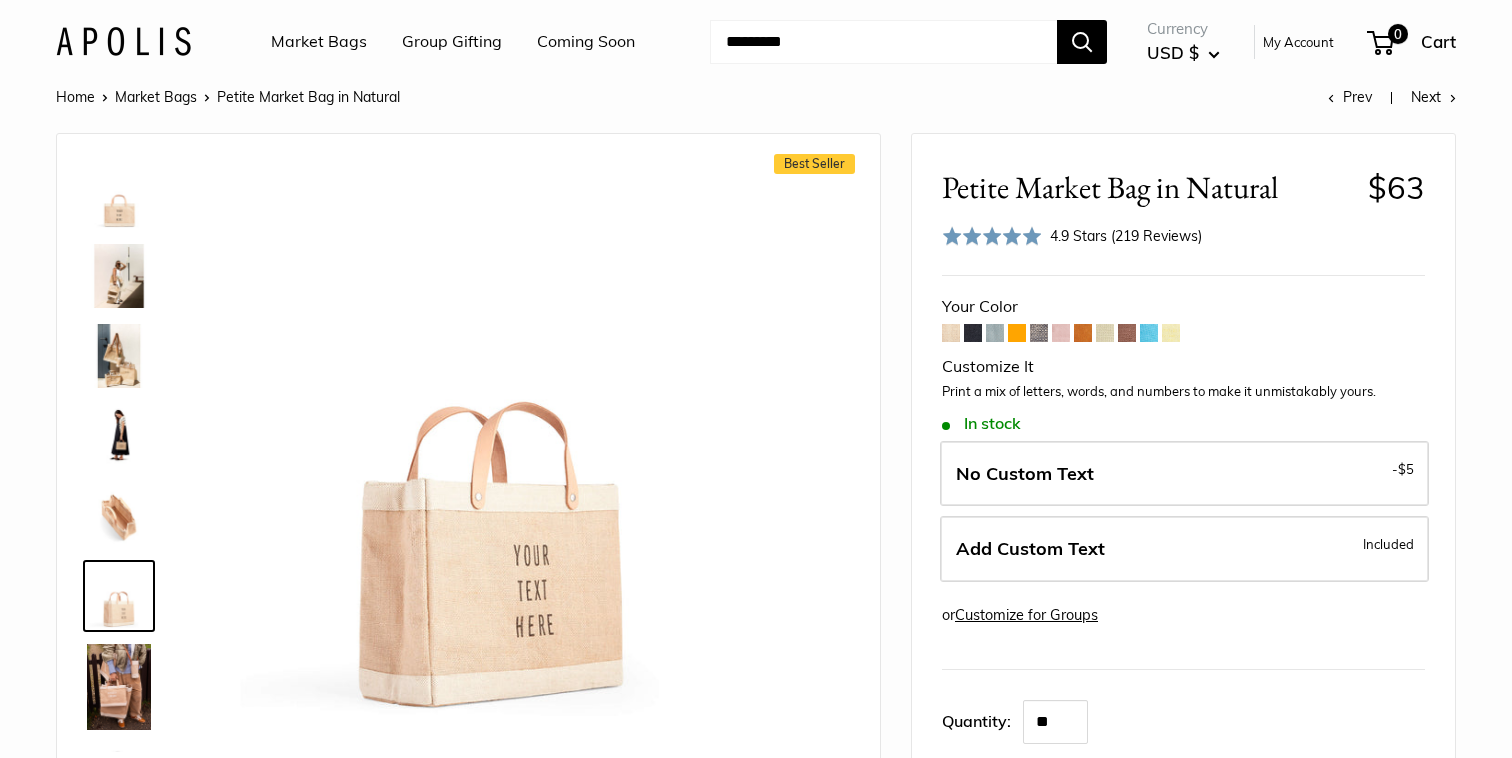 scroll, scrollTop: 94, scrollLeft: 0, axis: vertical 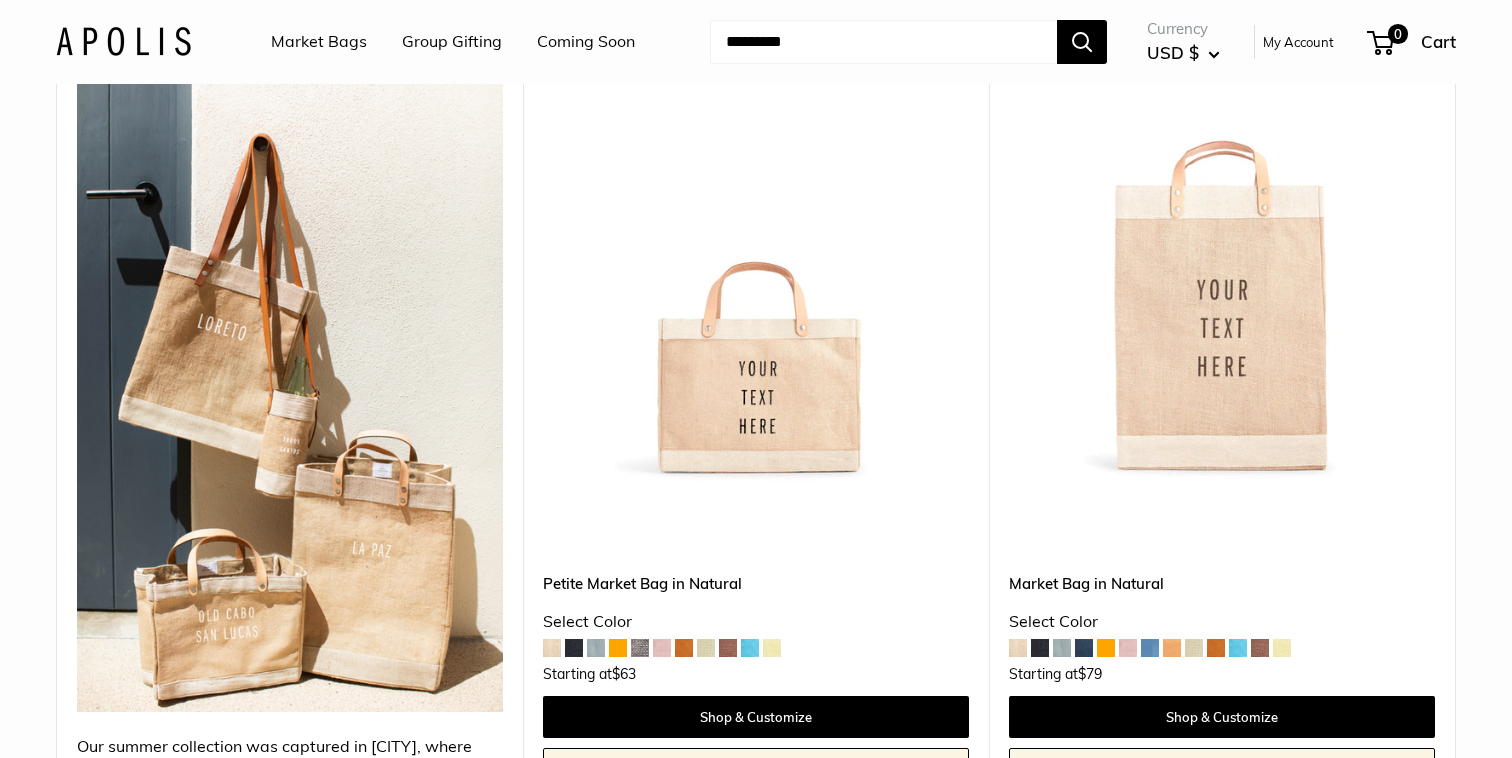 click at bounding box center (0, 0) 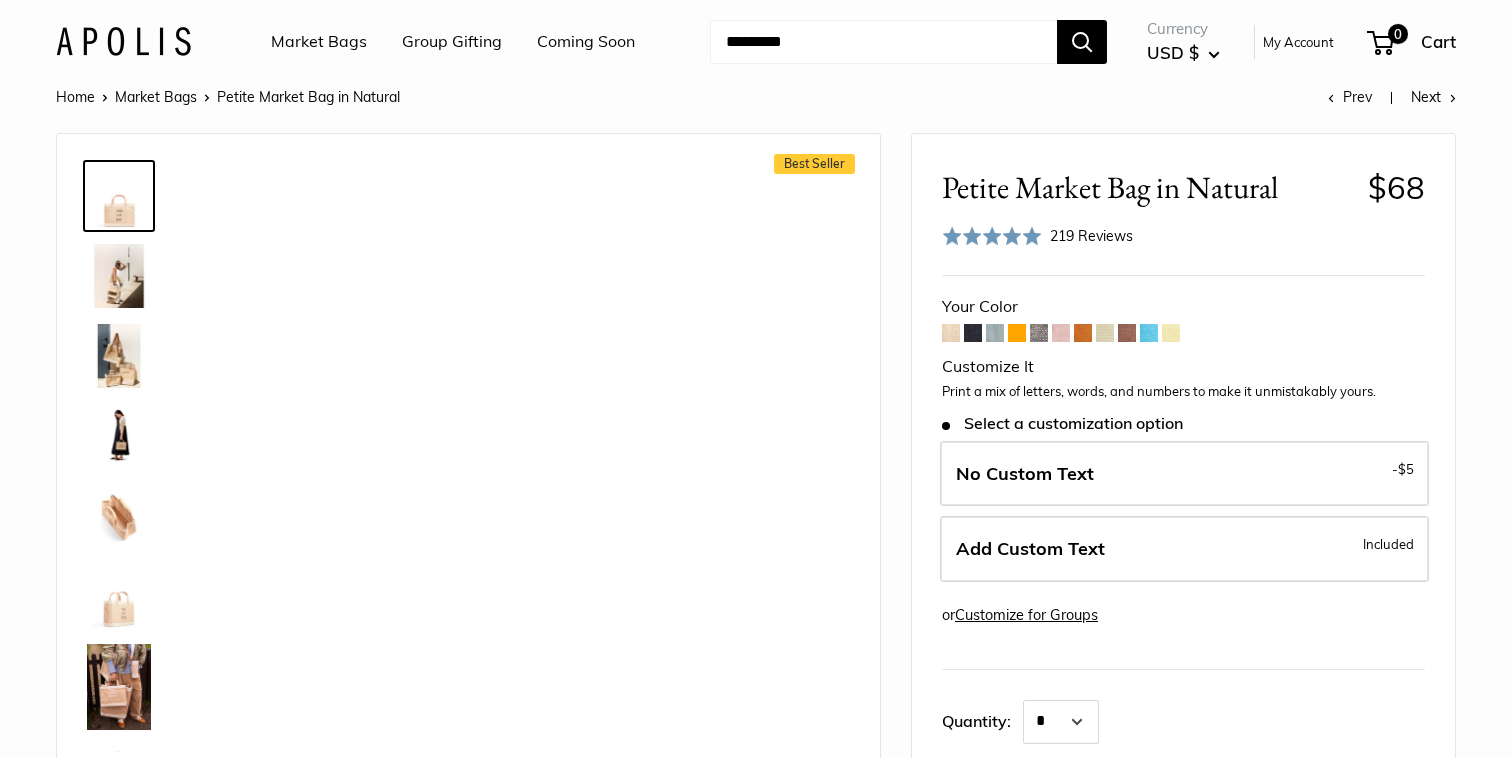 scroll, scrollTop: 0, scrollLeft: 0, axis: both 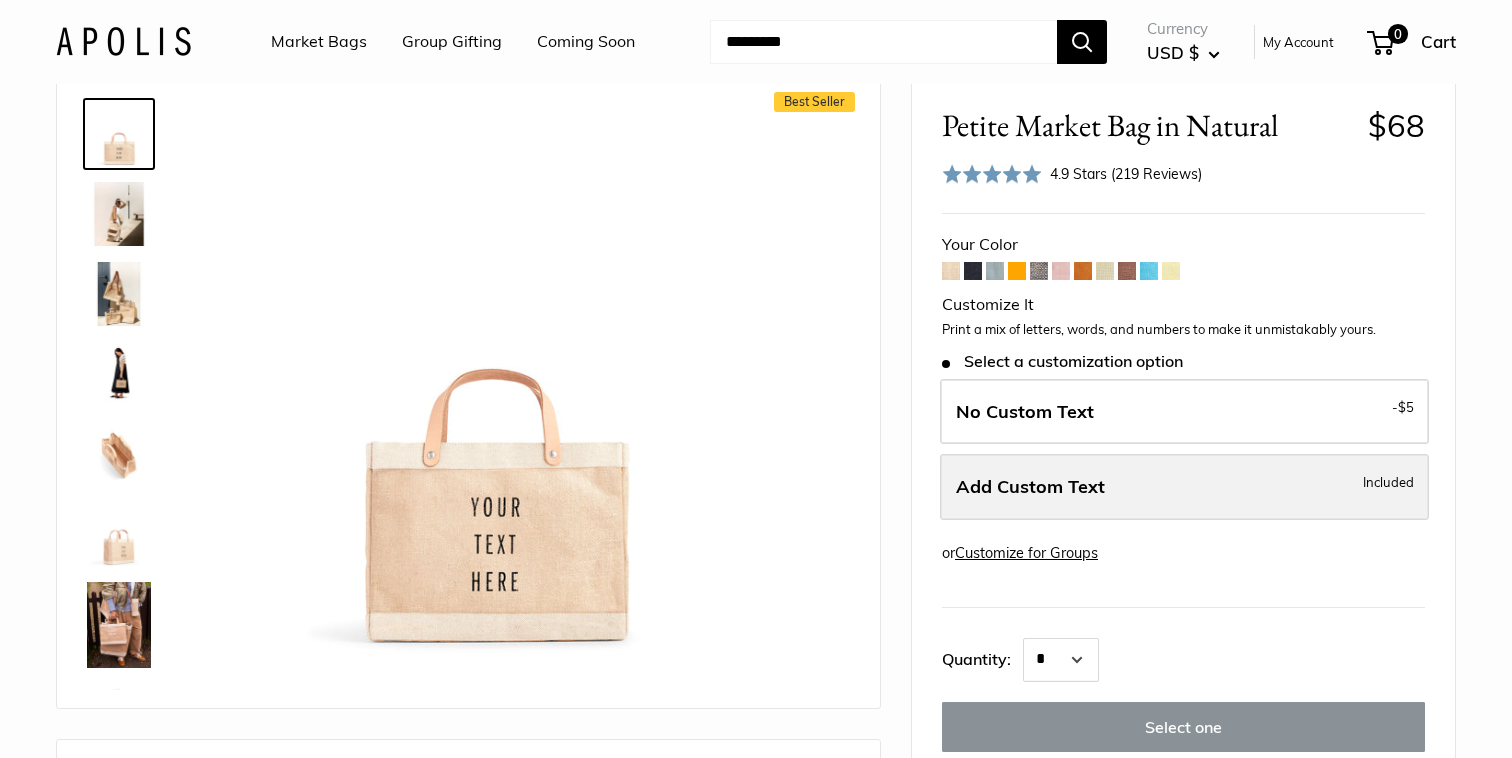 click on "Add Custom Text" at bounding box center (1030, 486) 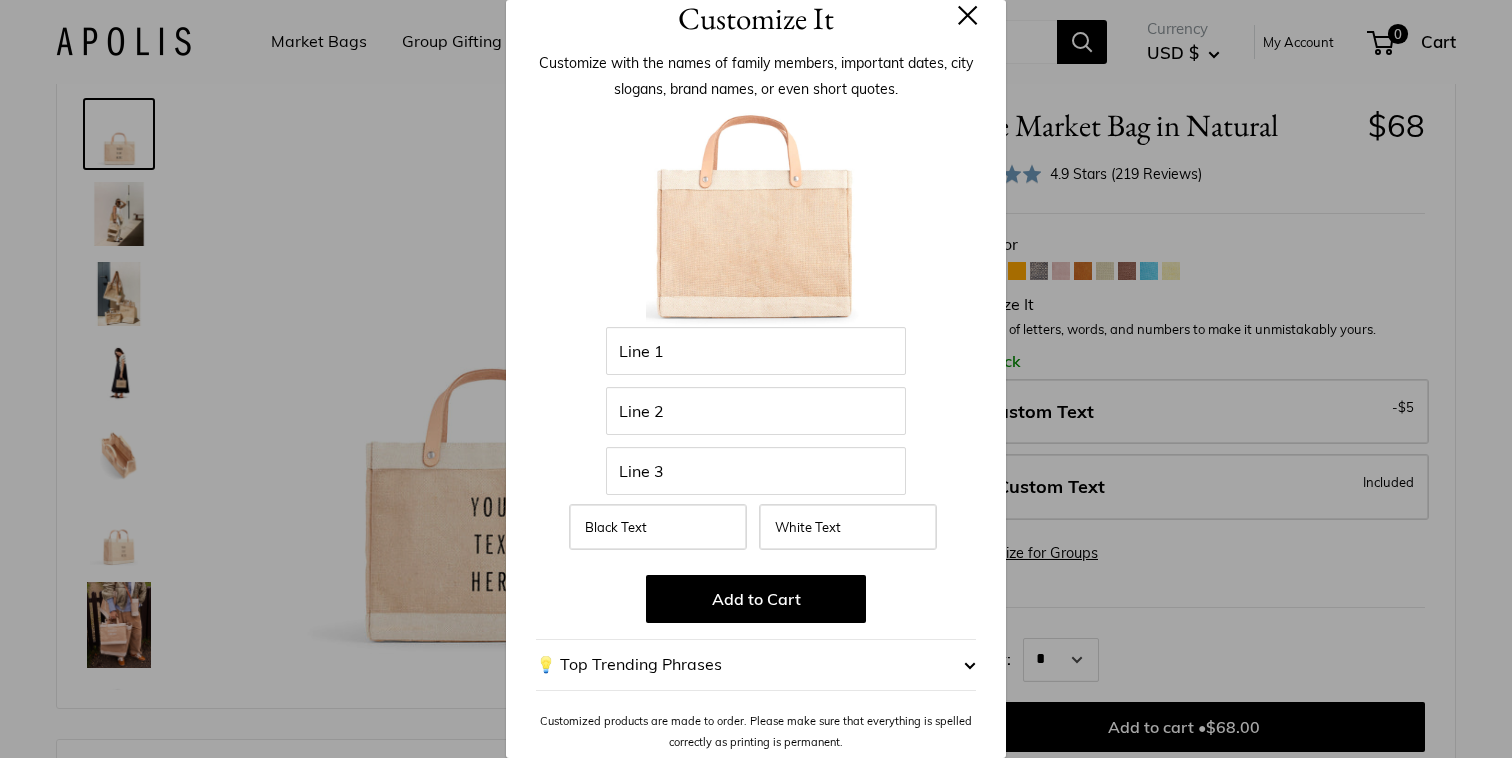 scroll, scrollTop: 25, scrollLeft: 0, axis: vertical 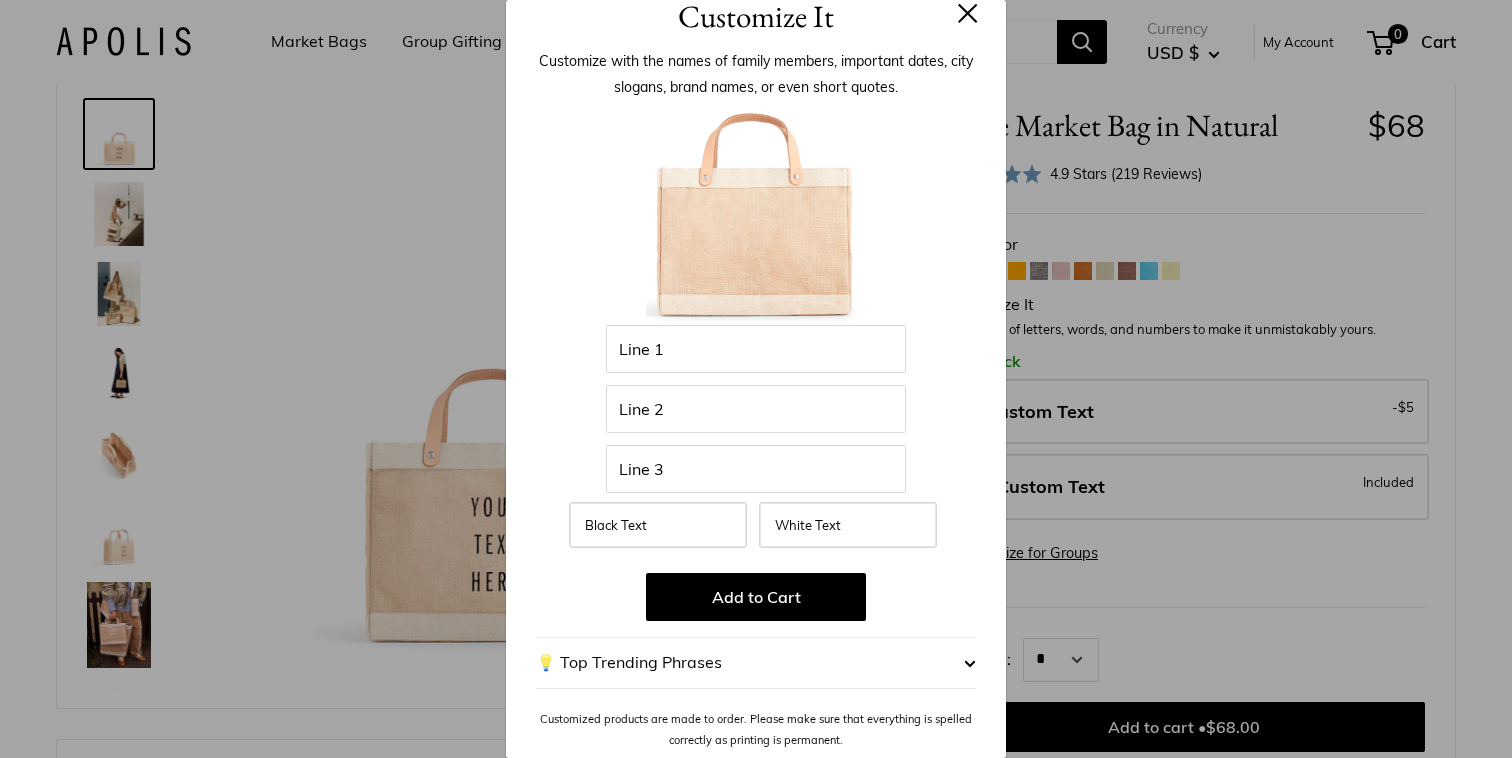 click on "Customize It
Customize with the names of family members, important dates, city slogans, brand names, or even short quotes.
Enter 39 letters
Line 1
Line 2
Line 3
Black Text
White Text
Add to Cart" at bounding box center [756, 379] 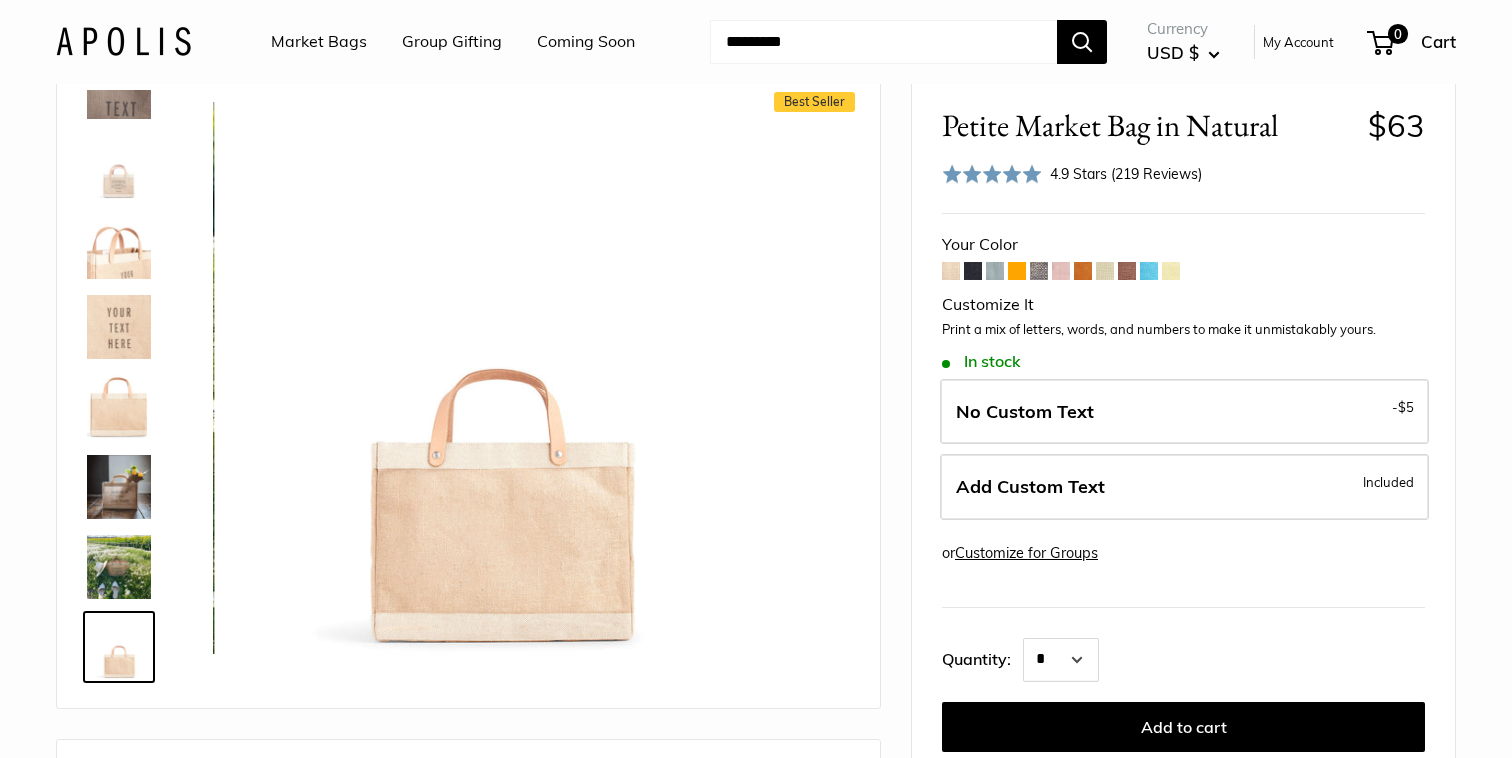 scroll, scrollTop: 950, scrollLeft: 0, axis: vertical 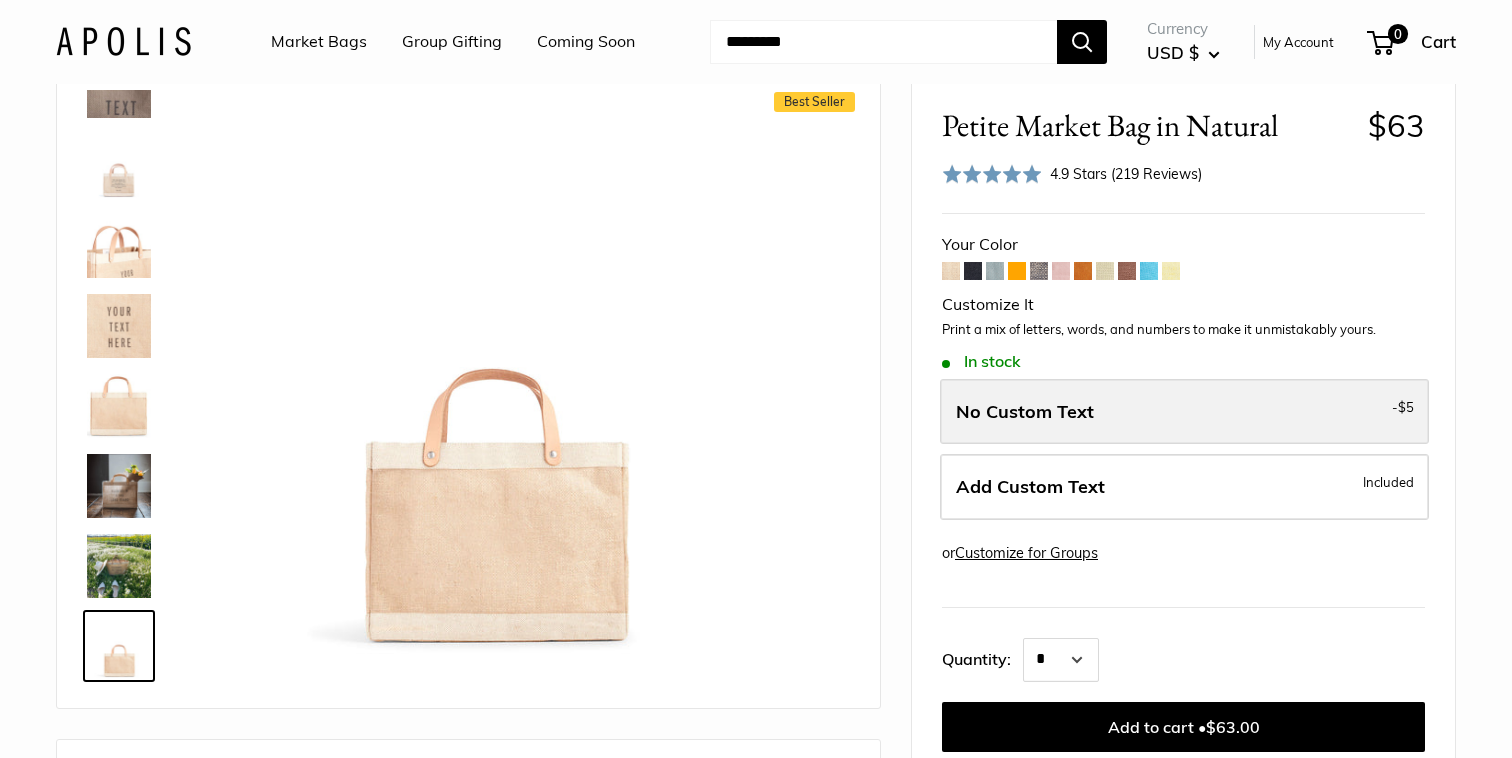 click on "No Custom Text
- $5" at bounding box center (1184, 412) 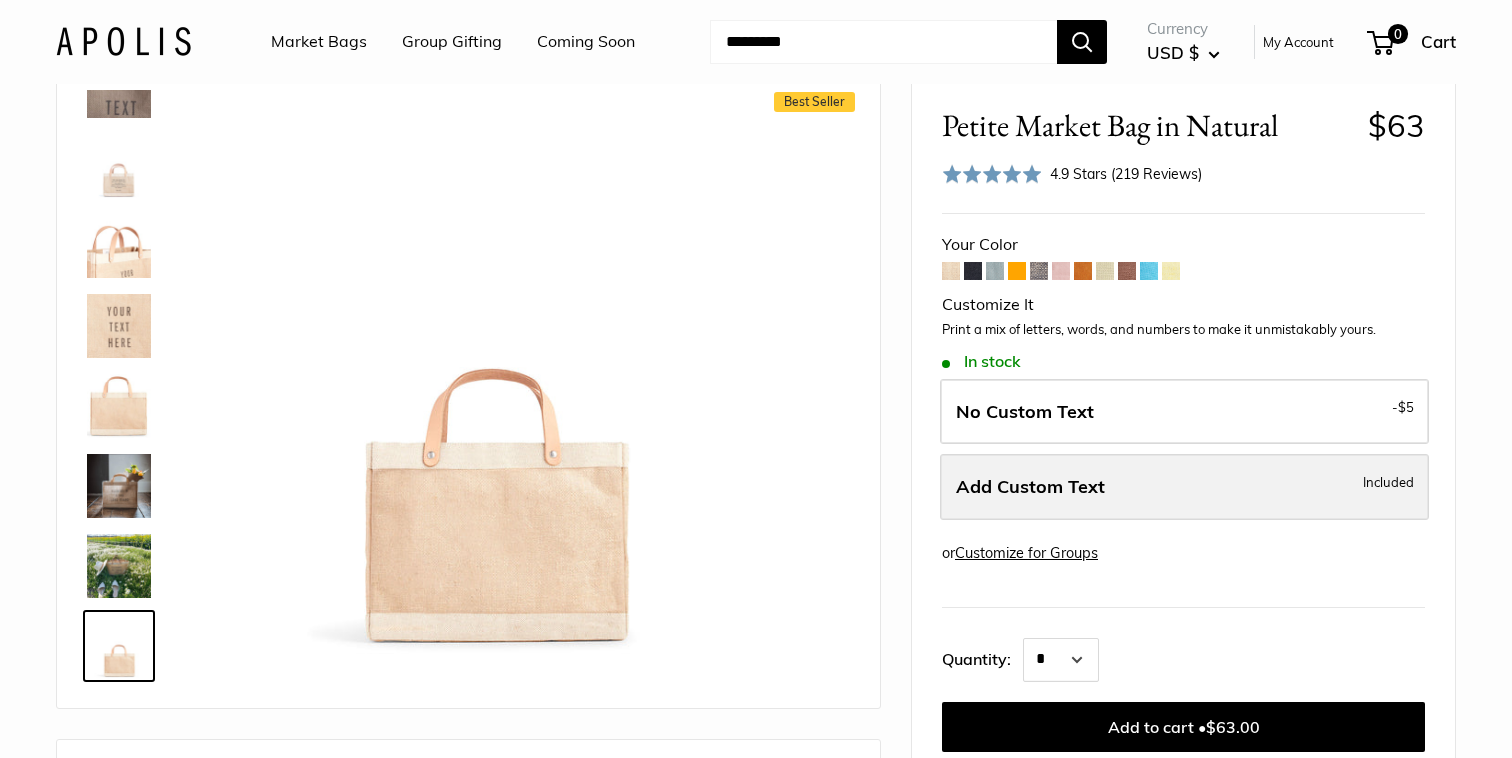 click on "Add Custom Text
Included" at bounding box center (1184, 487) 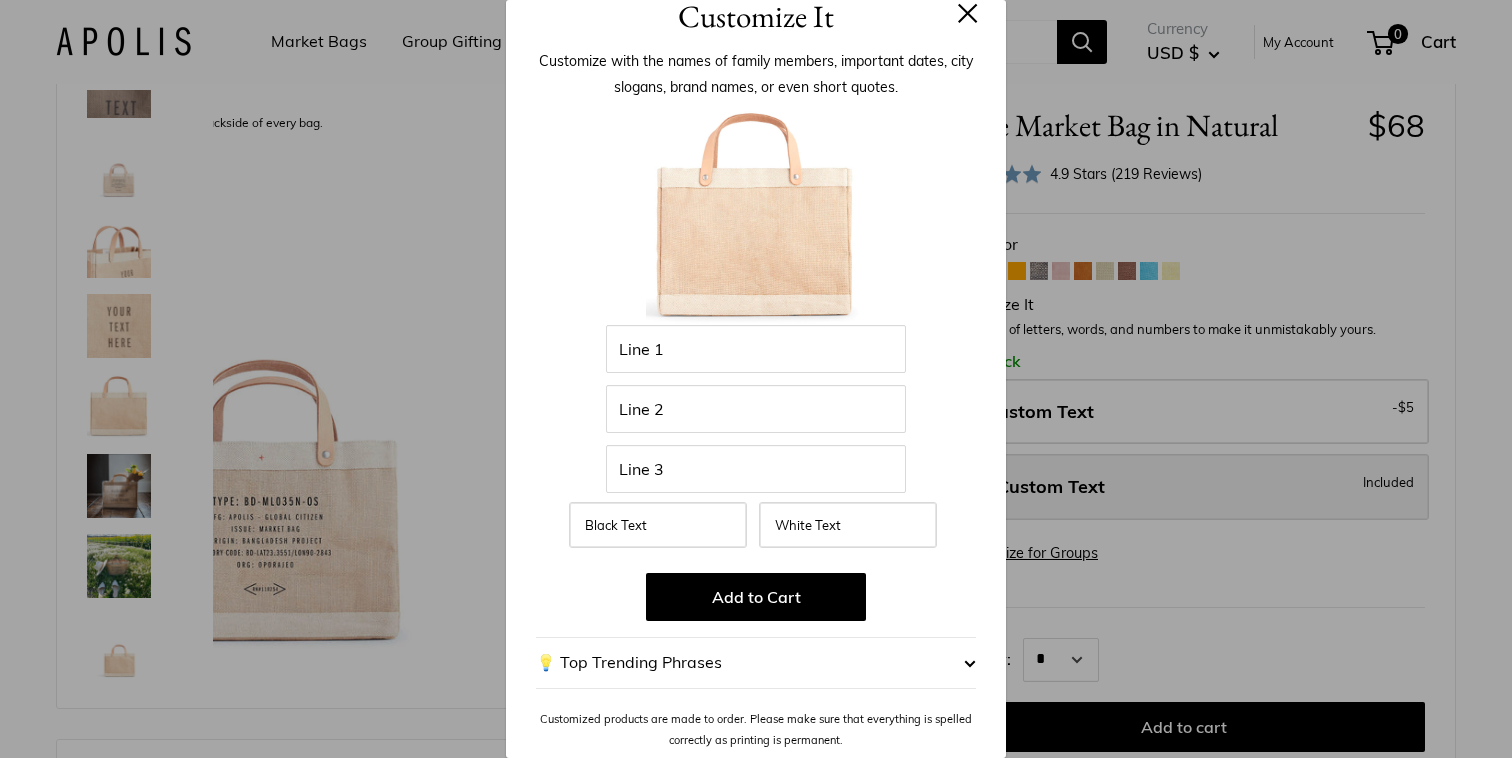 scroll, scrollTop: 0, scrollLeft: 0, axis: both 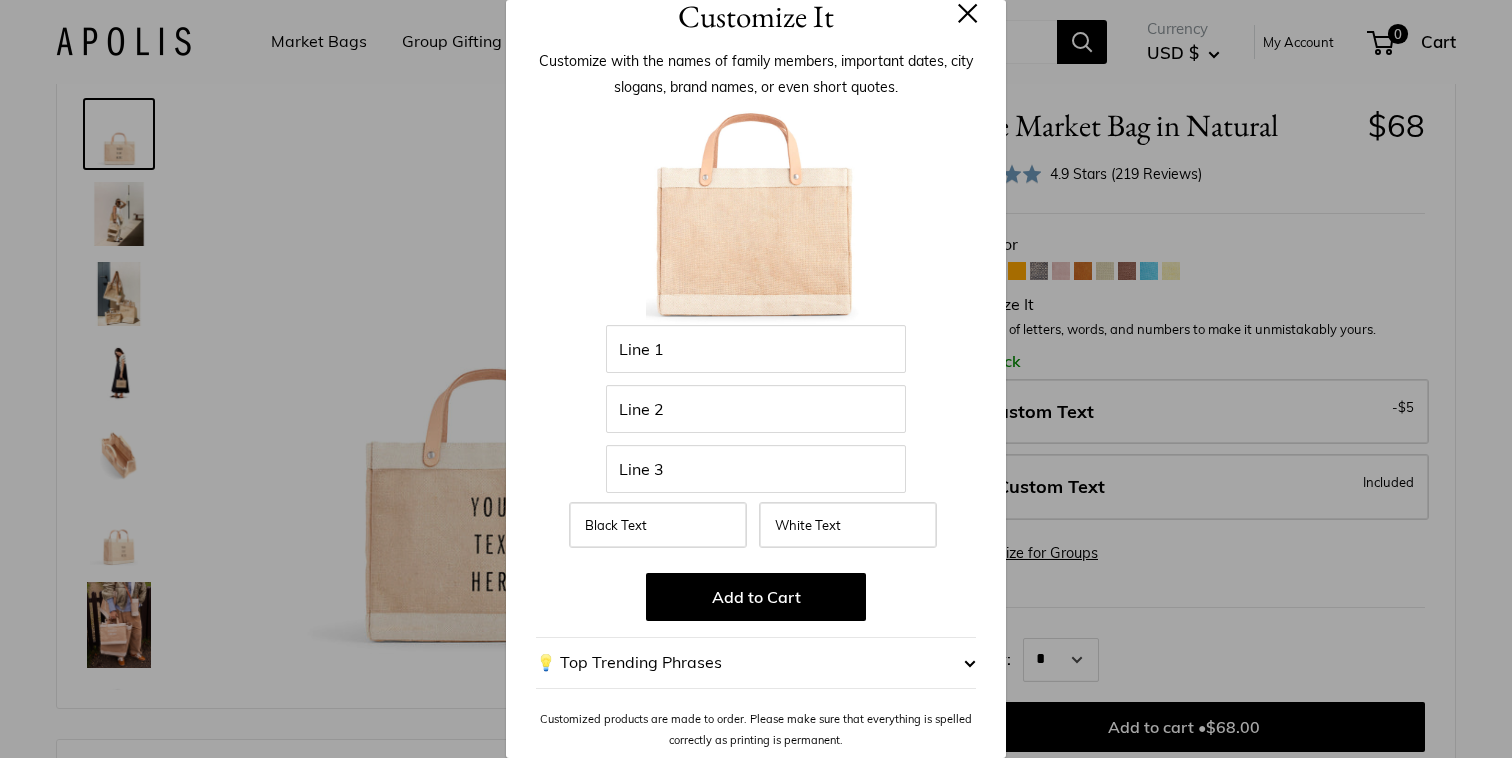 click at bounding box center (968, 13) 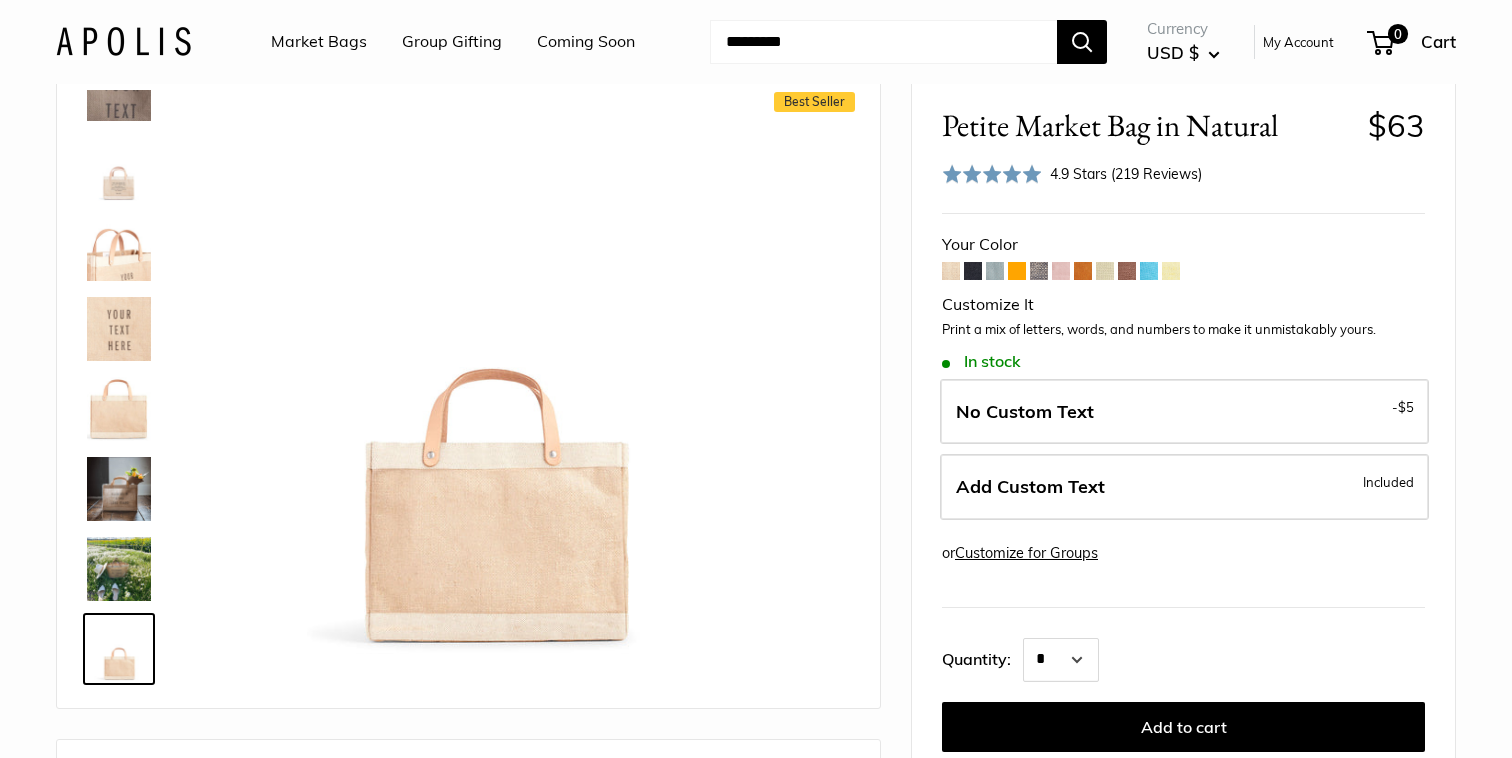 scroll, scrollTop: 950, scrollLeft: 0, axis: vertical 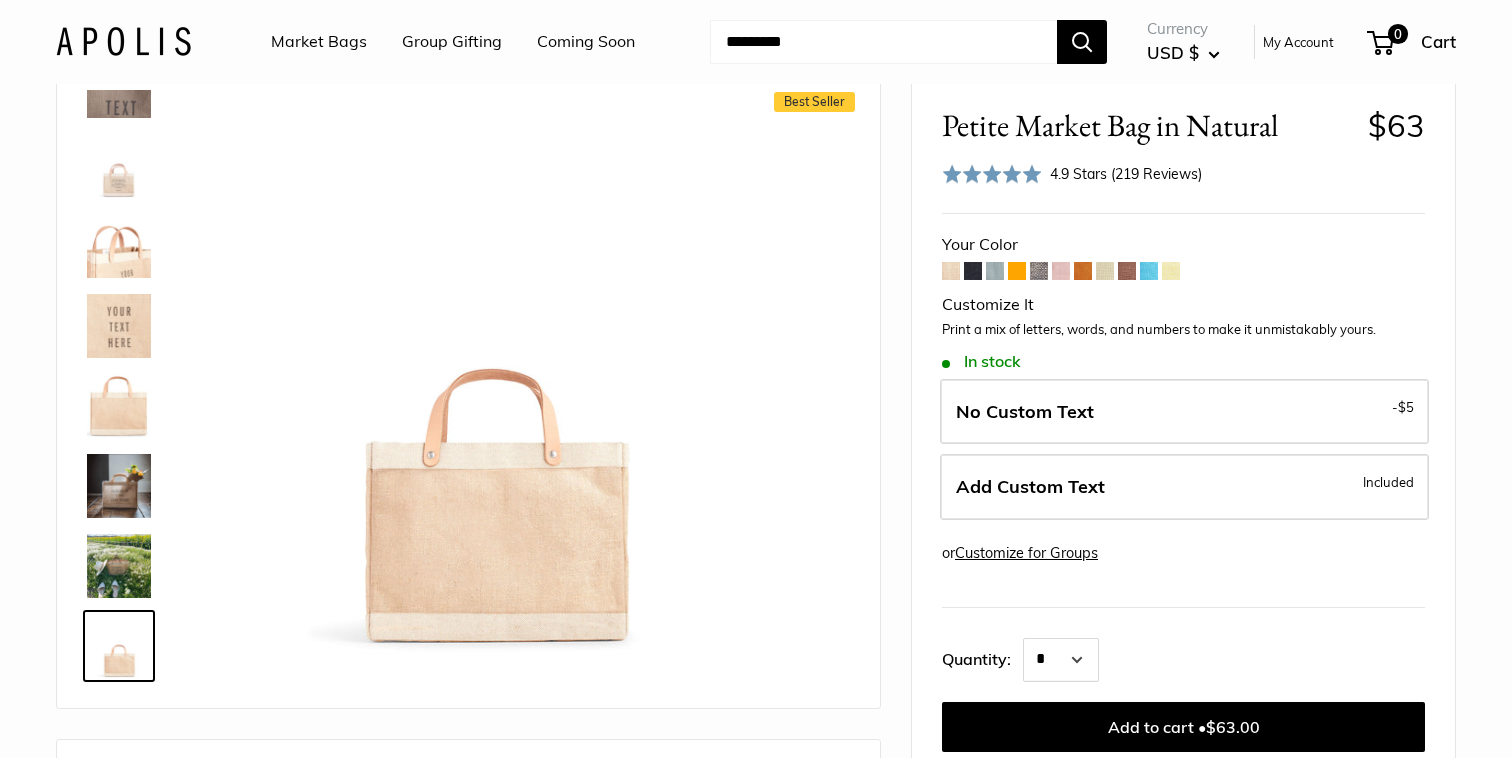 click on "Customize for Groups" at bounding box center (1026, 553) 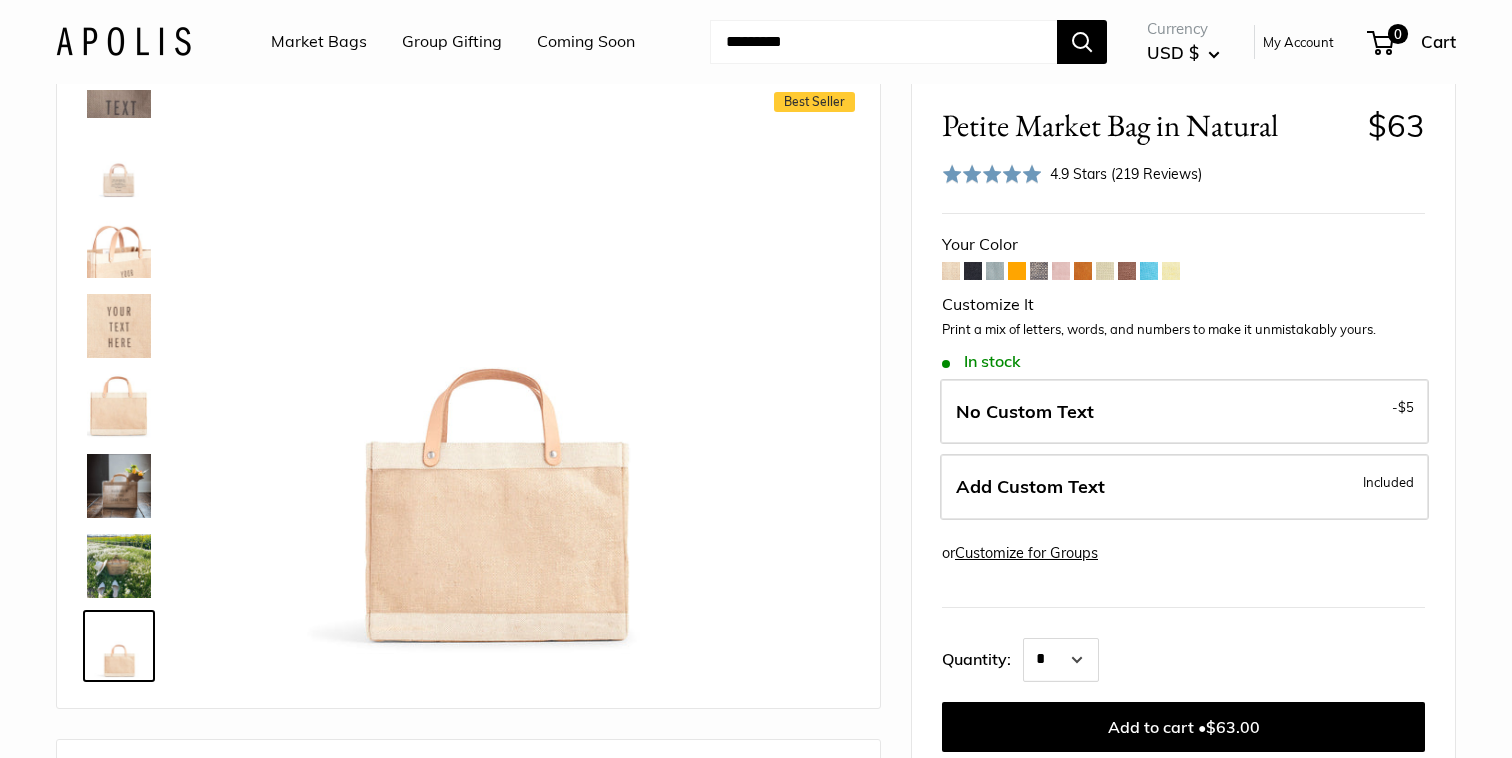 click at bounding box center [951, 271] 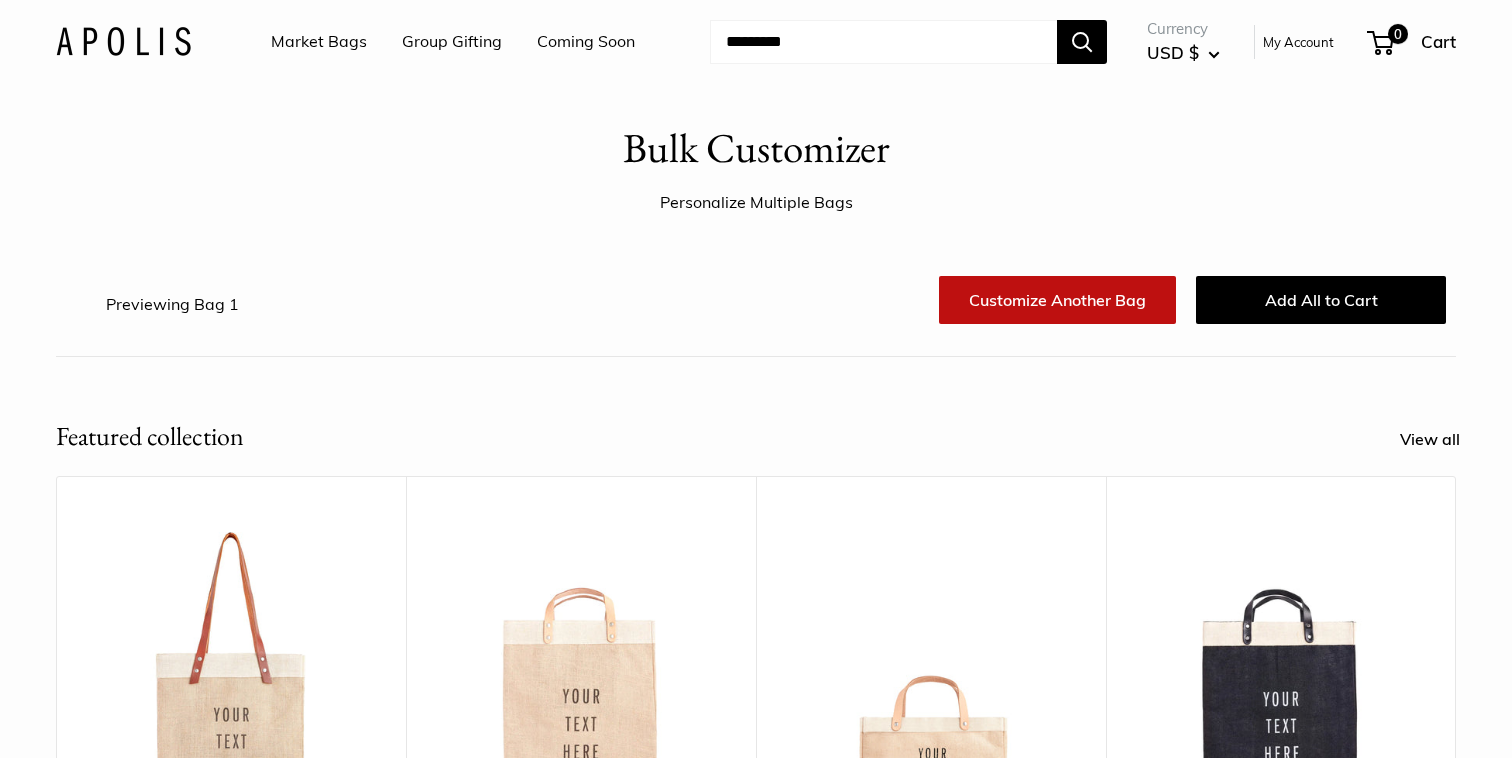 scroll, scrollTop: 0, scrollLeft: 0, axis: both 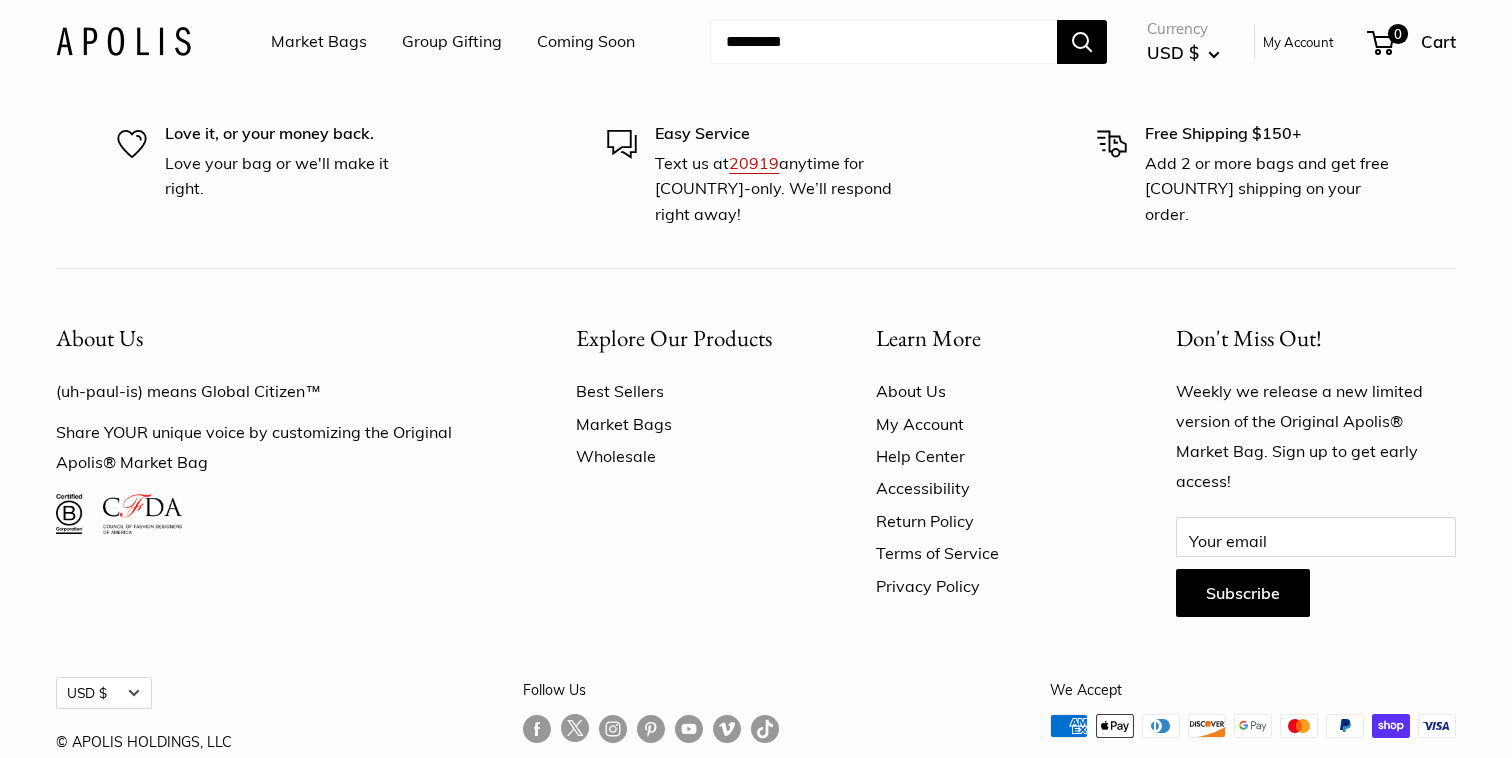 click on "Wholesale" at bounding box center [691, 456] 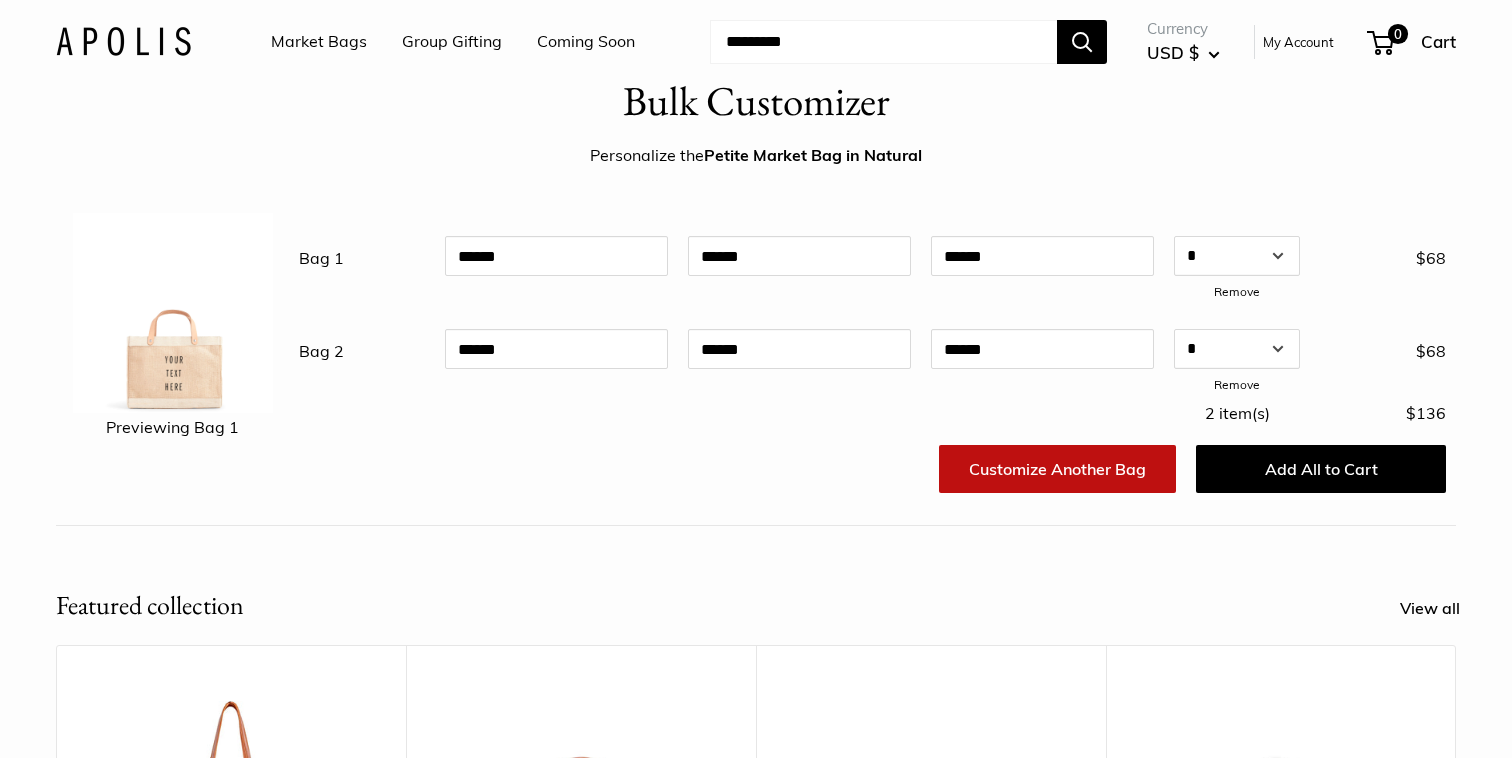 scroll, scrollTop: 0, scrollLeft: 0, axis: both 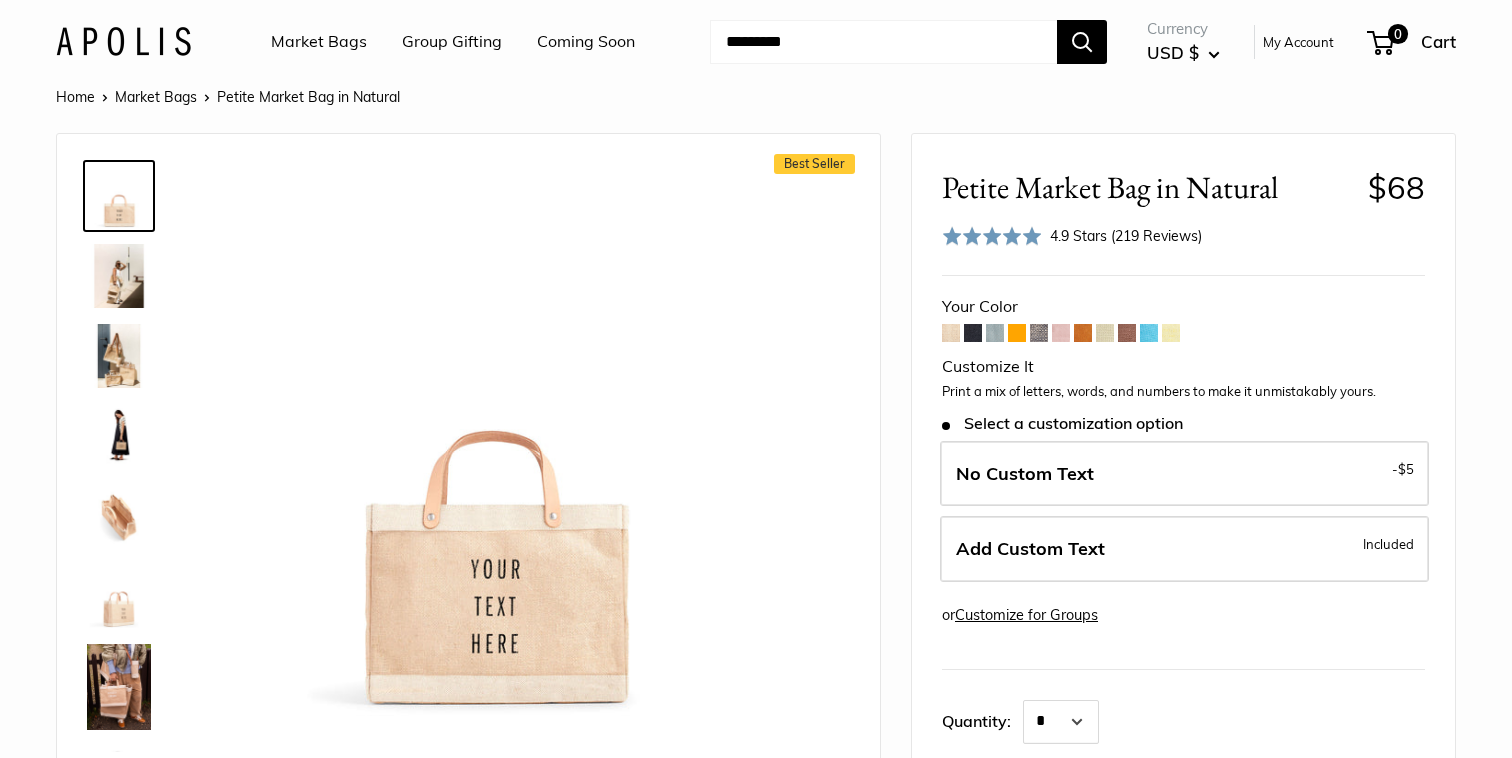 click at bounding box center [995, 333] 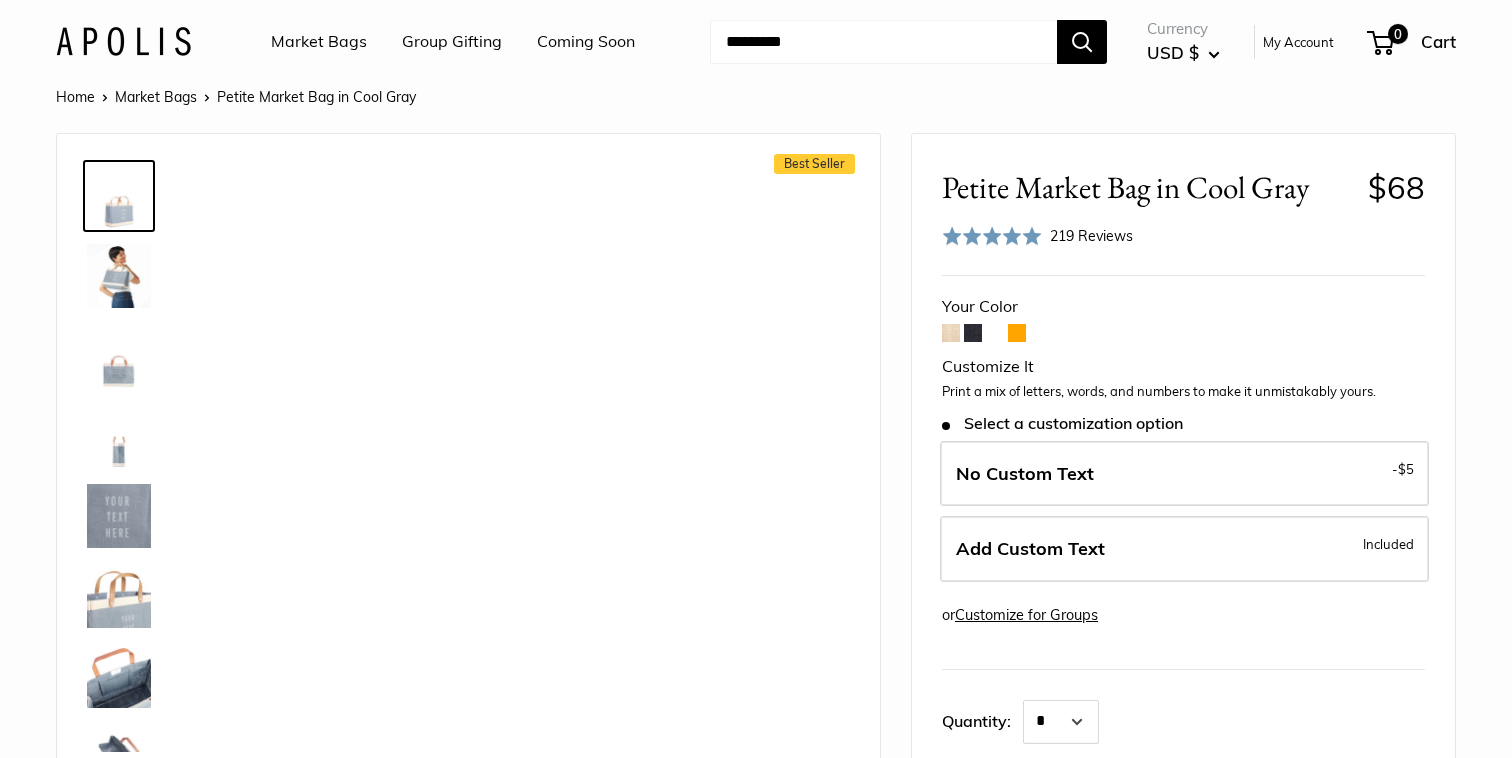 scroll, scrollTop: 0, scrollLeft: 0, axis: both 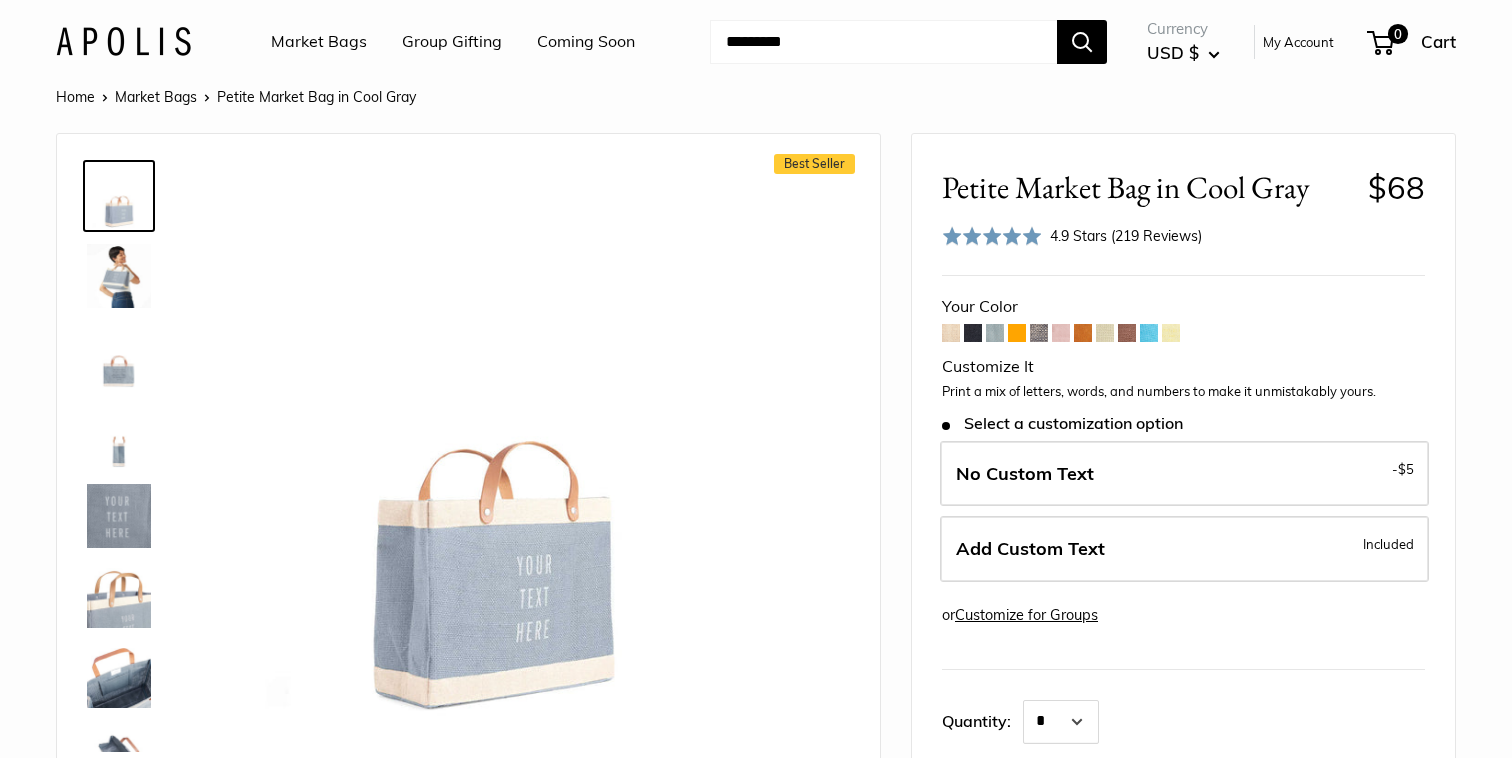 click at bounding box center [1039, 333] 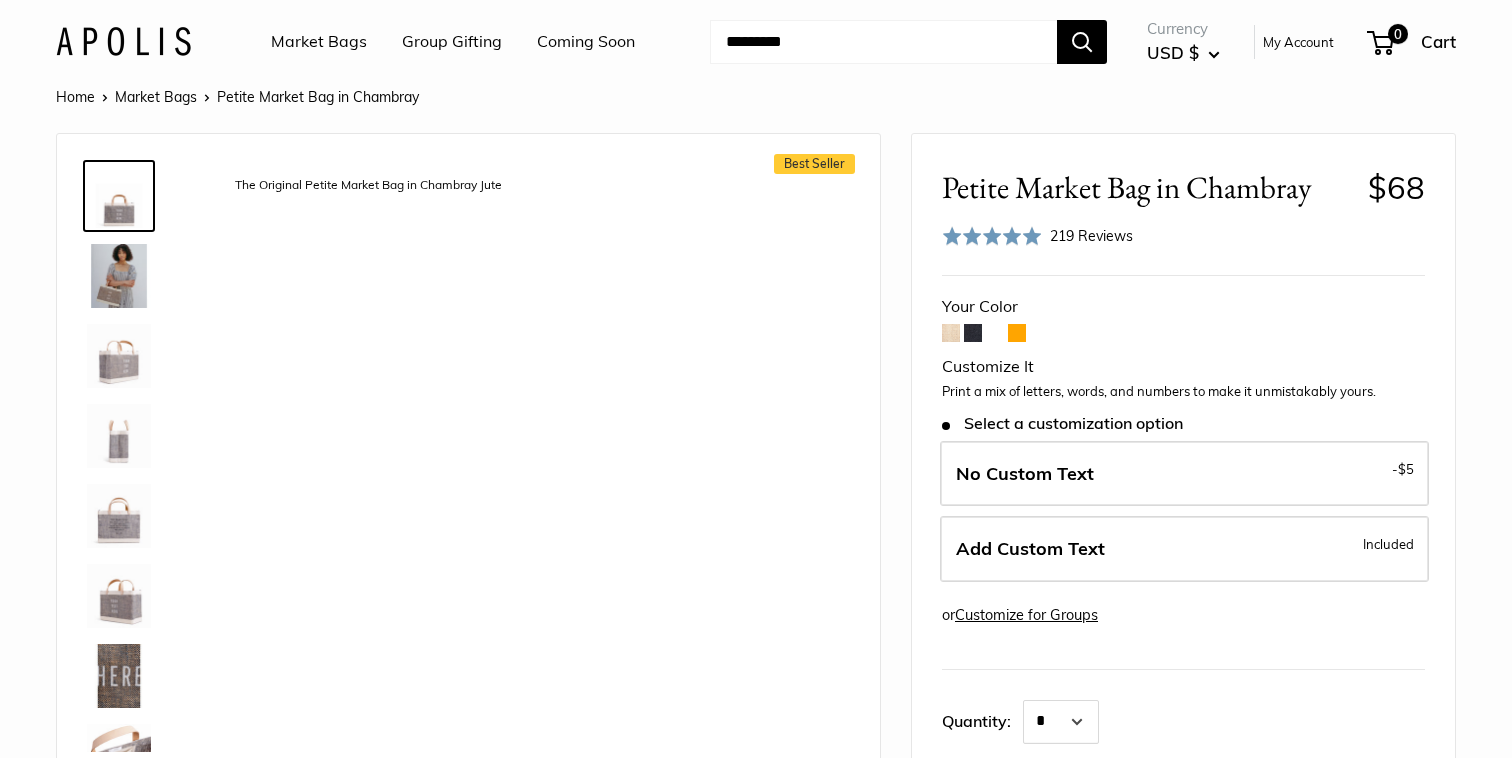 scroll, scrollTop: 0, scrollLeft: 0, axis: both 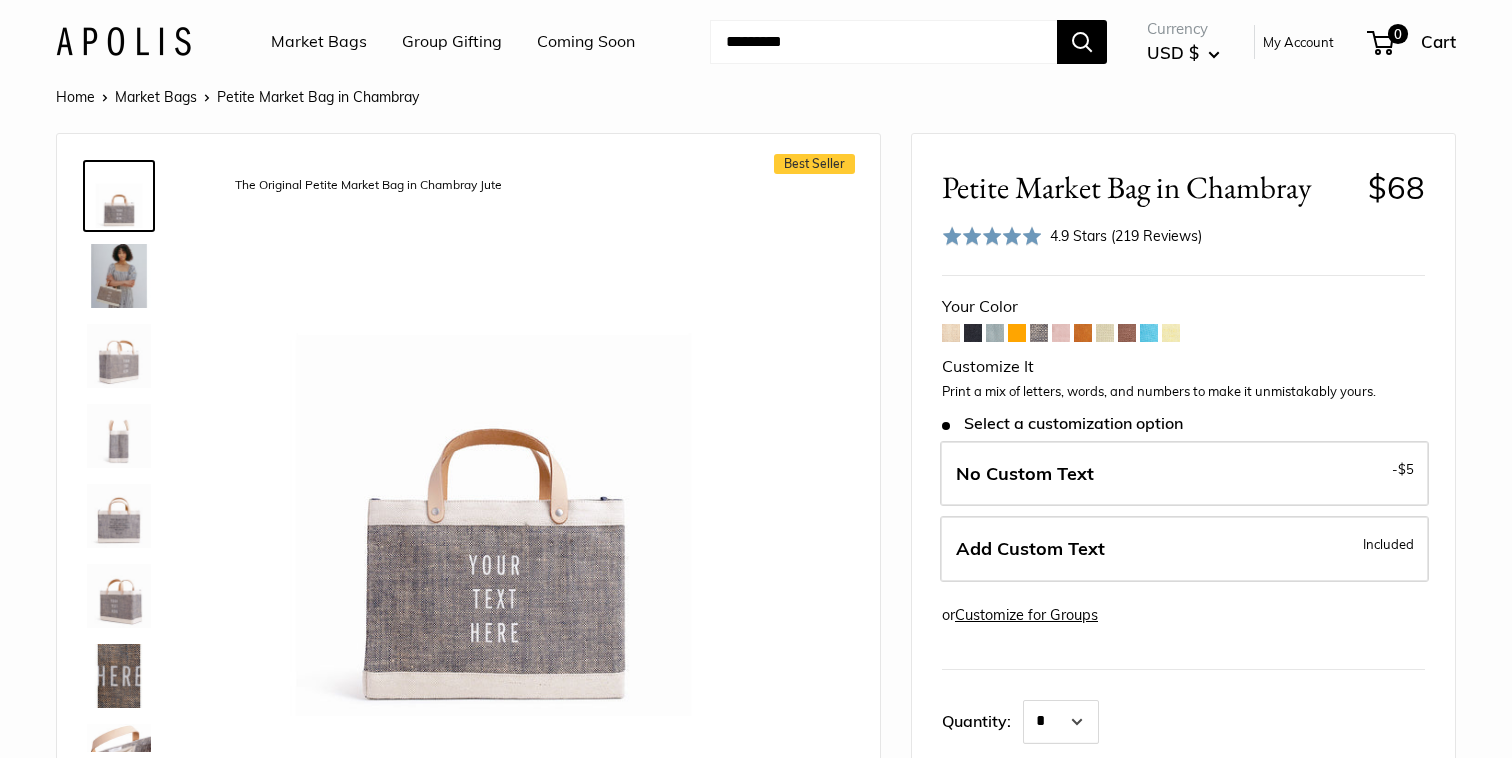 click at bounding box center [1105, 333] 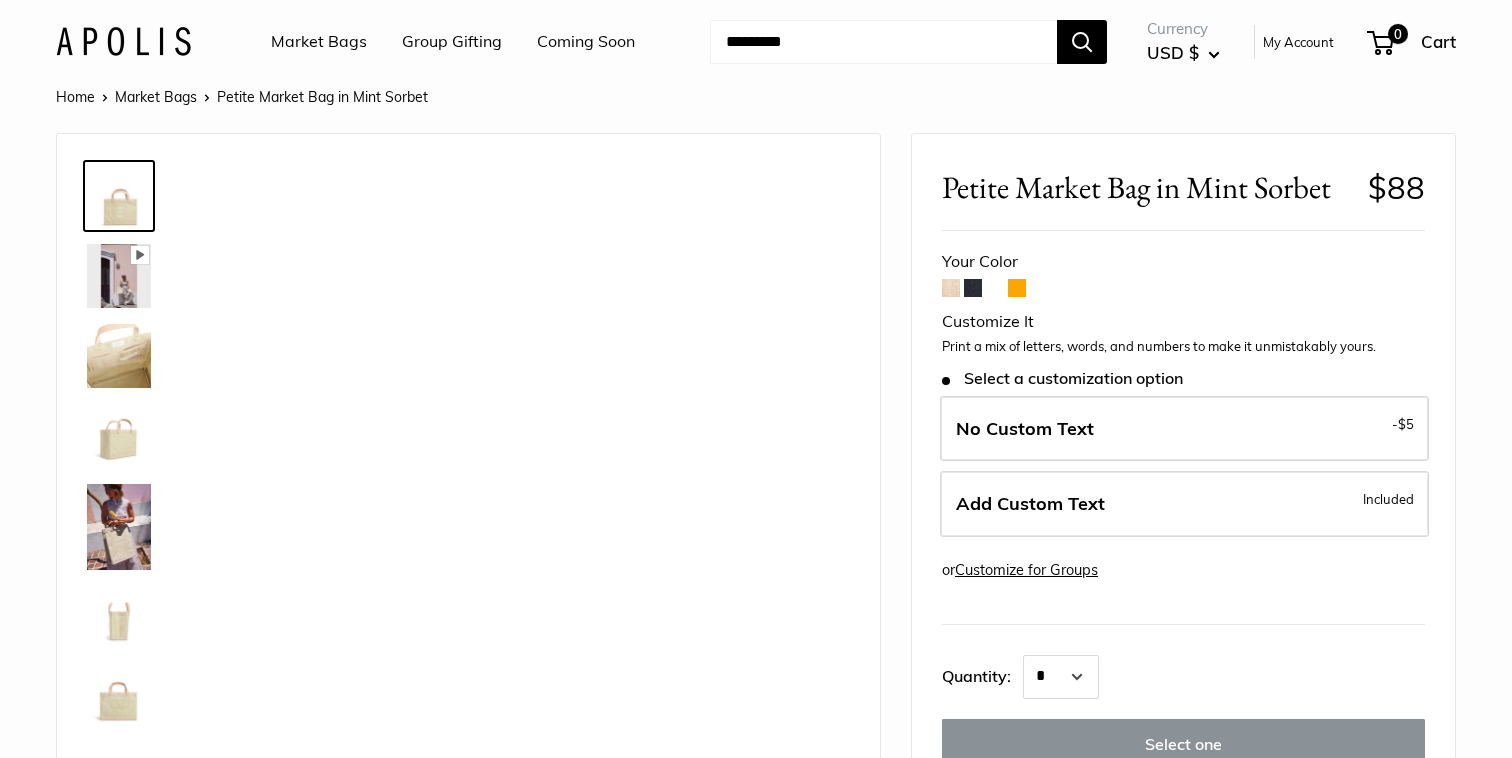 scroll, scrollTop: 0, scrollLeft: 0, axis: both 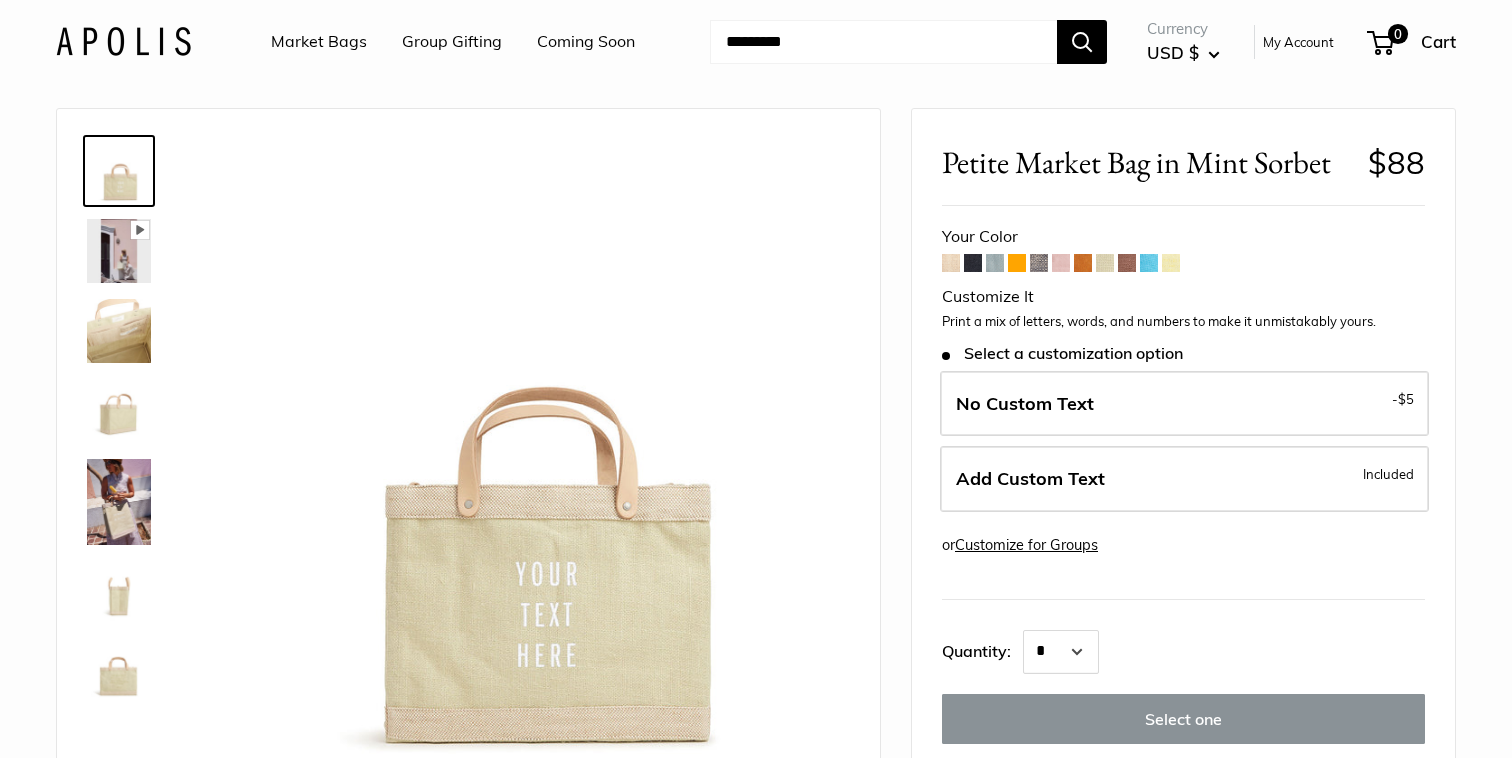 click at bounding box center [1171, 263] 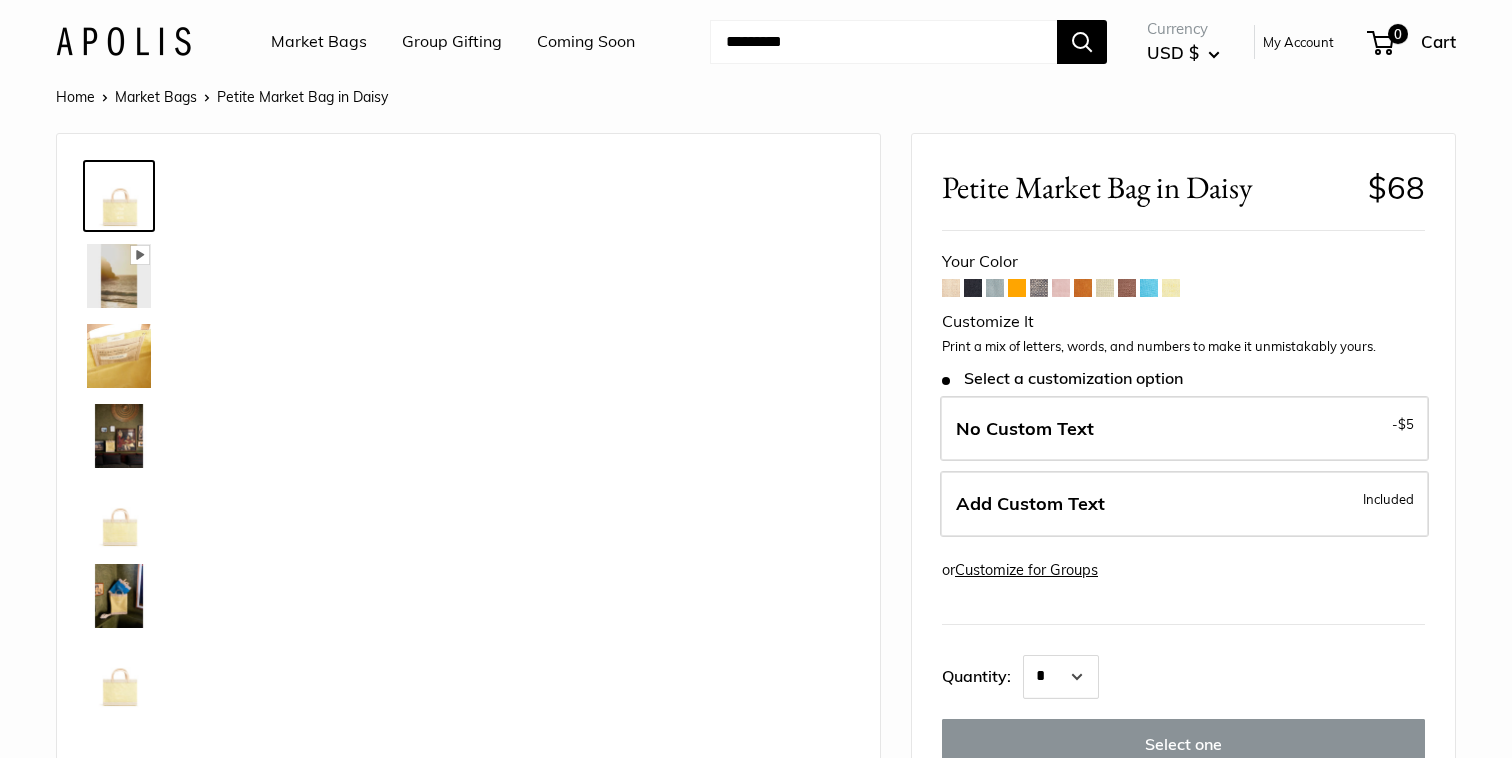 scroll, scrollTop: 0, scrollLeft: 0, axis: both 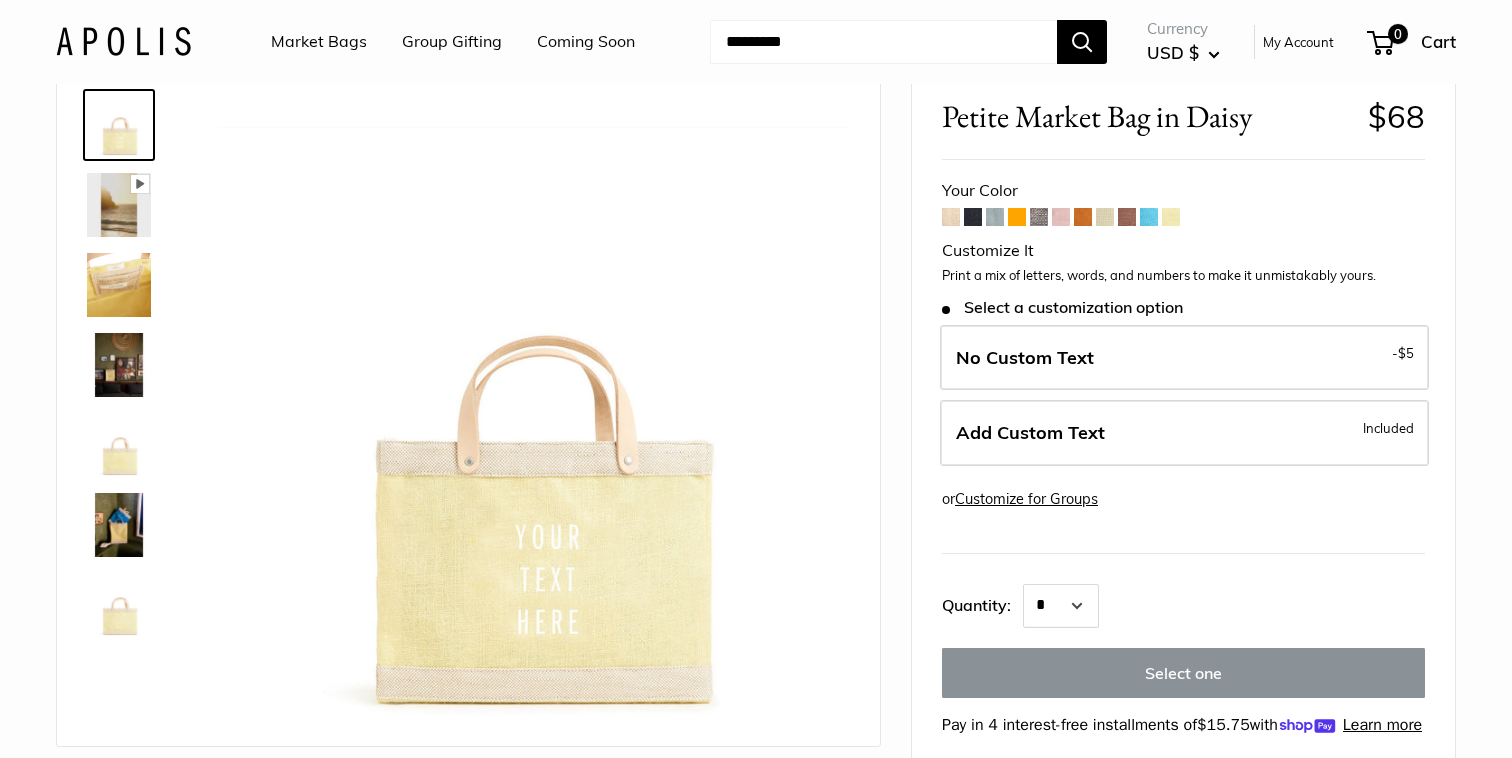 click at bounding box center [951, 217] 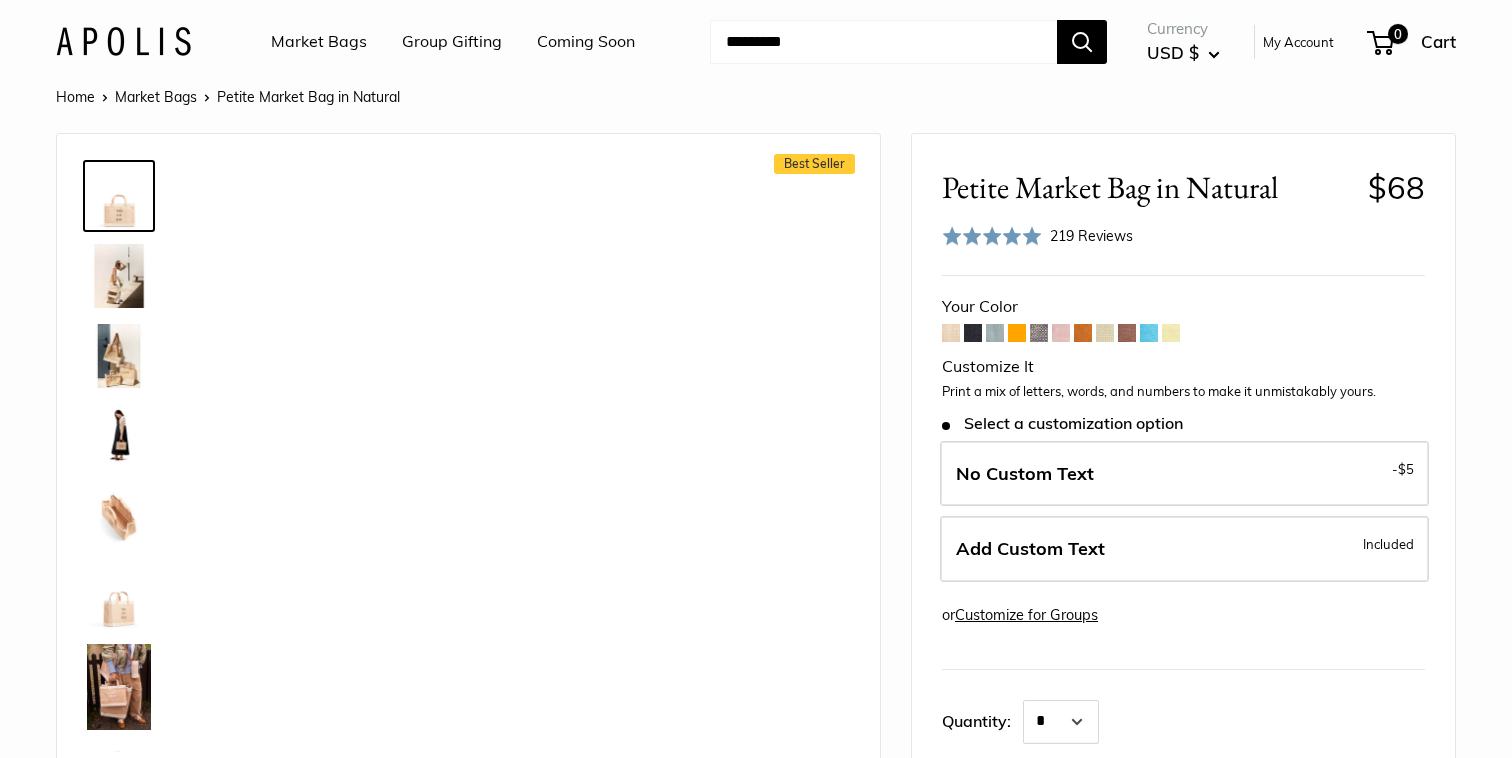 scroll, scrollTop: 0, scrollLeft: 0, axis: both 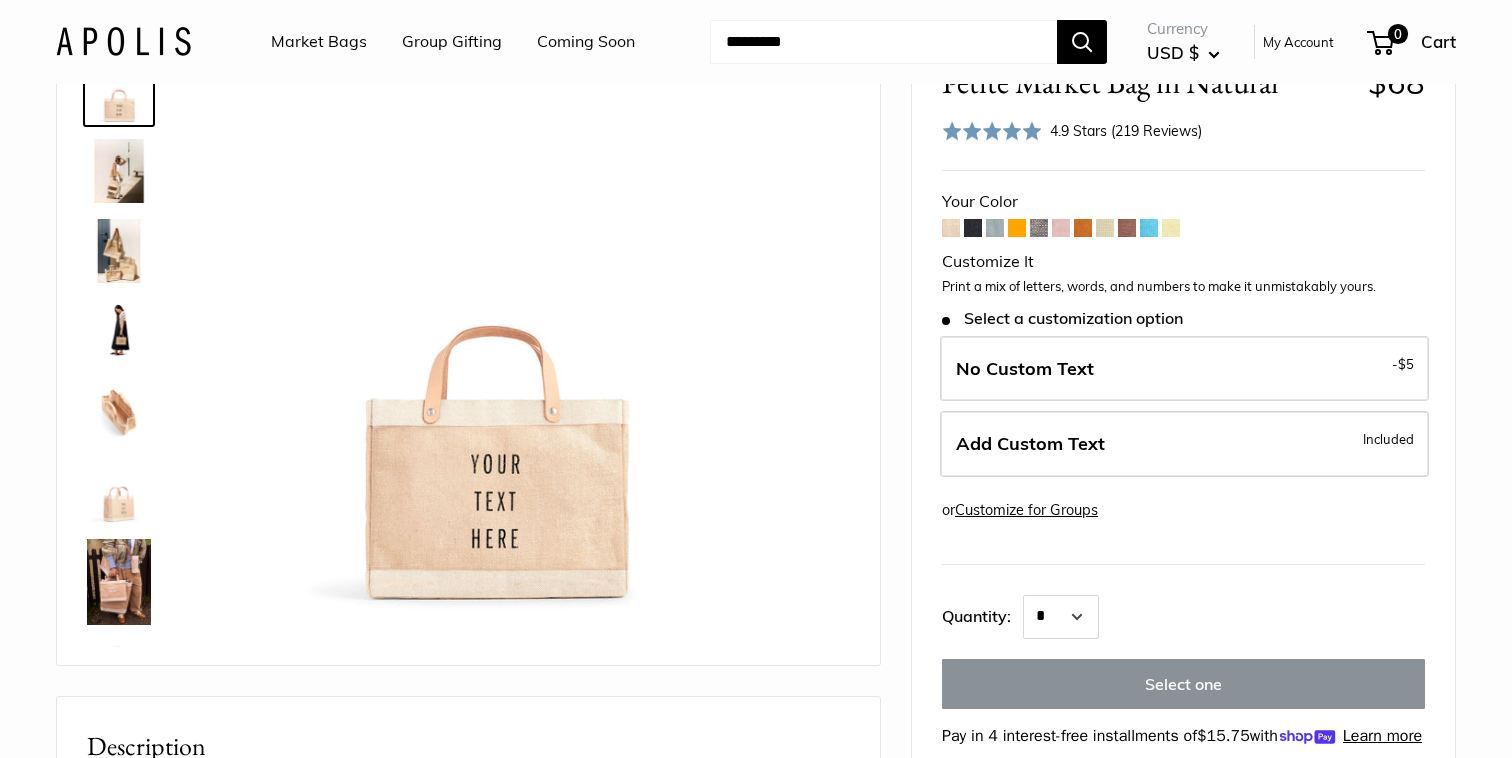 click at bounding box center (973, 228) 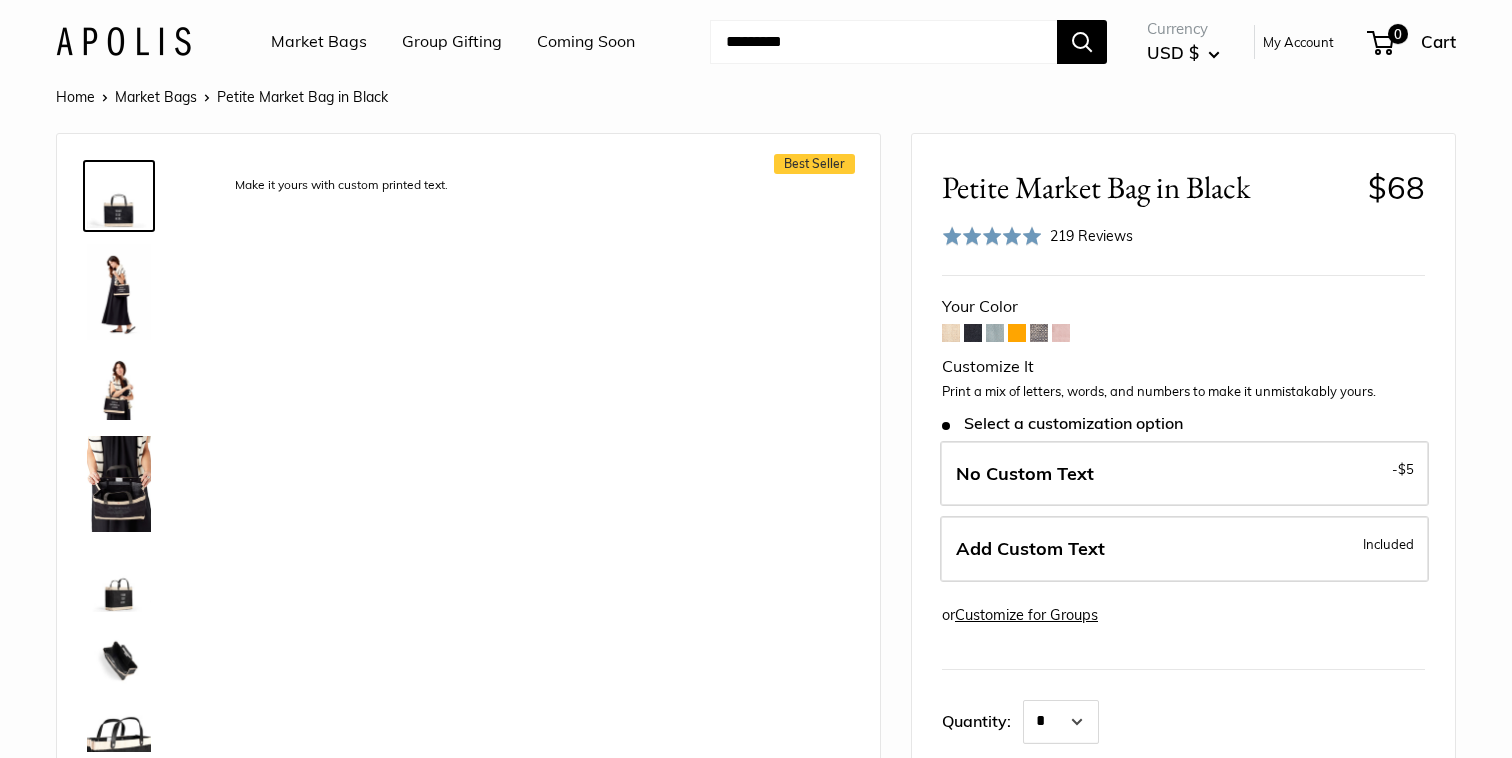 scroll, scrollTop: 0, scrollLeft: 0, axis: both 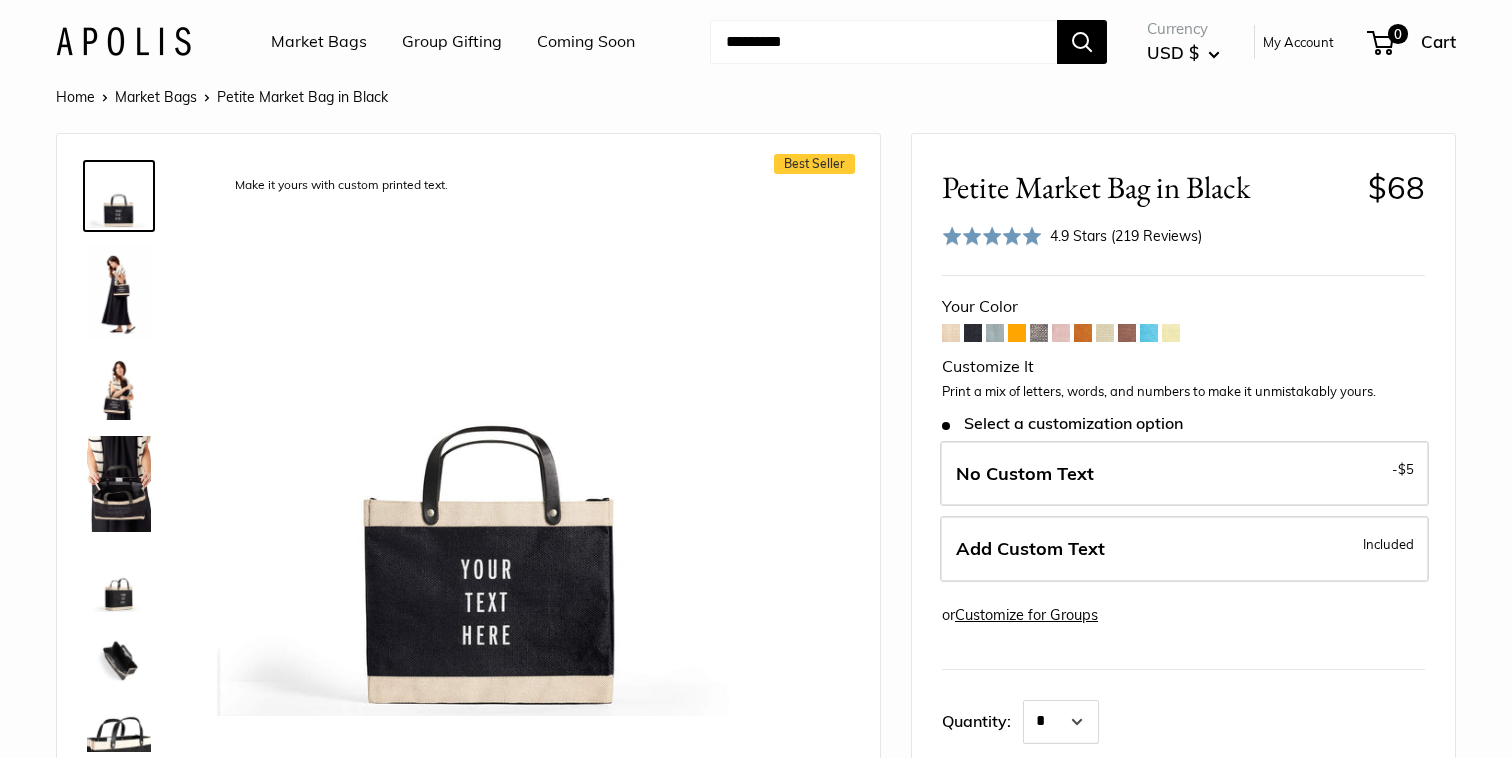 click at bounding box center (951, 333) 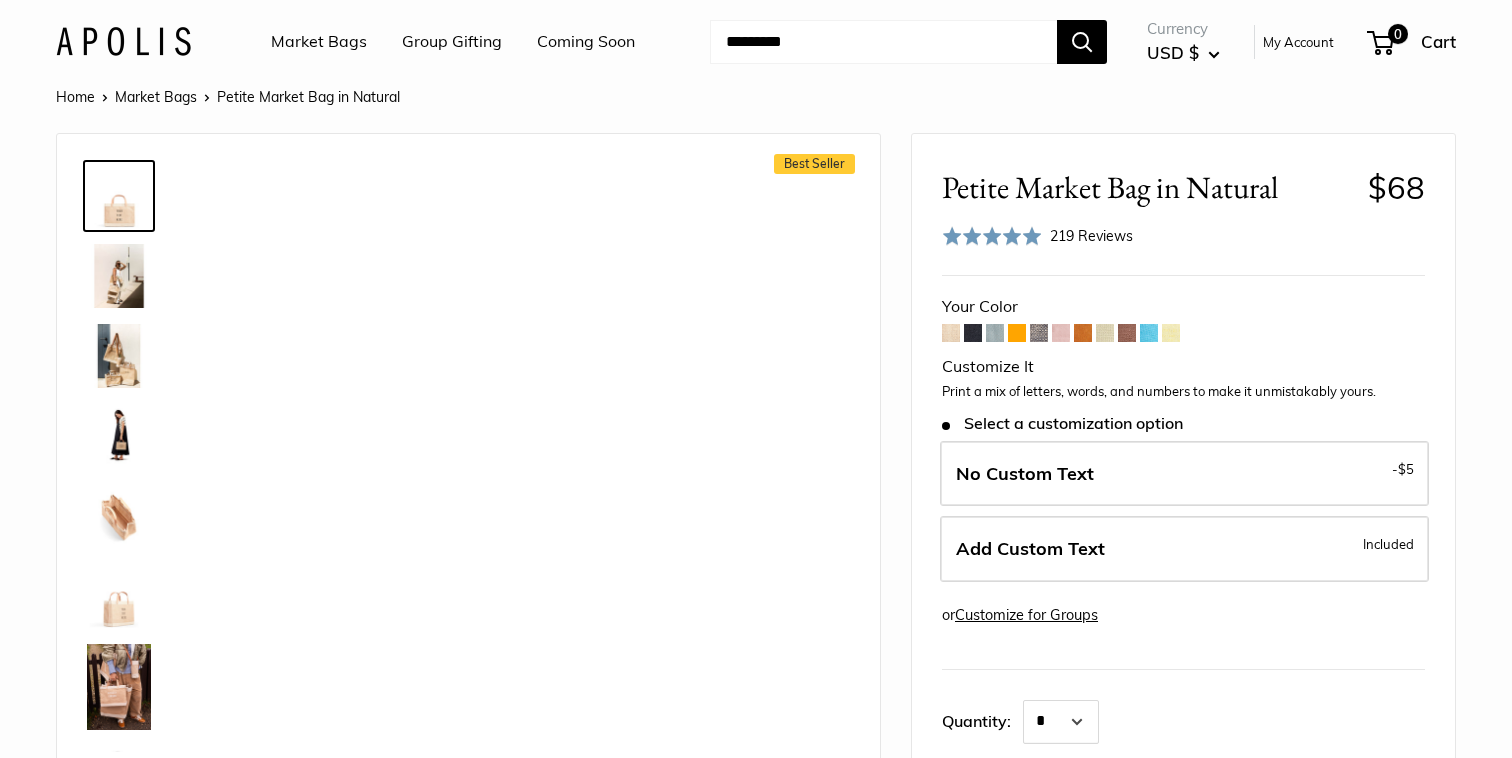 scroll, scrollTop: 0, scrollLeft: 0, axis: both 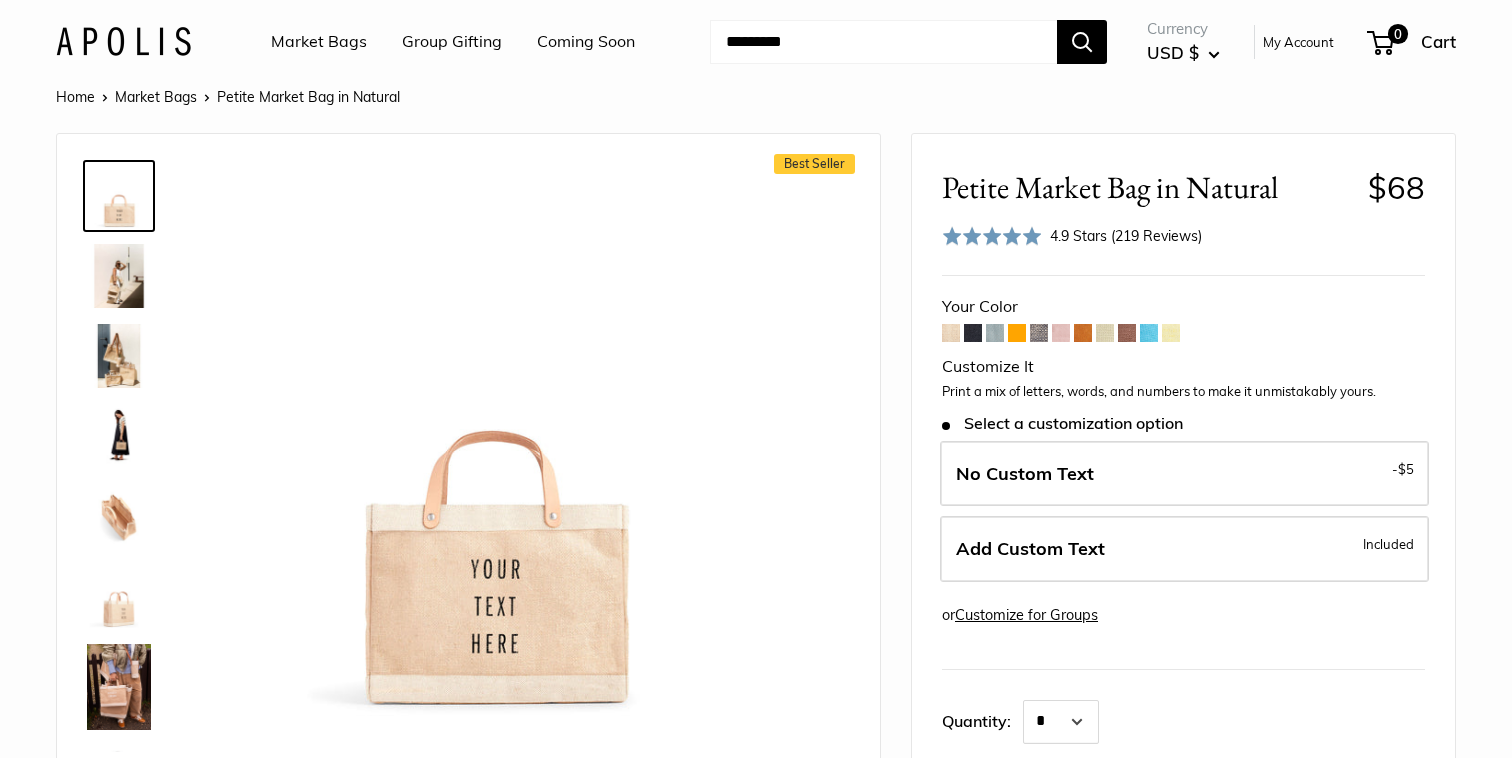 click at bounding box center (995, 333) 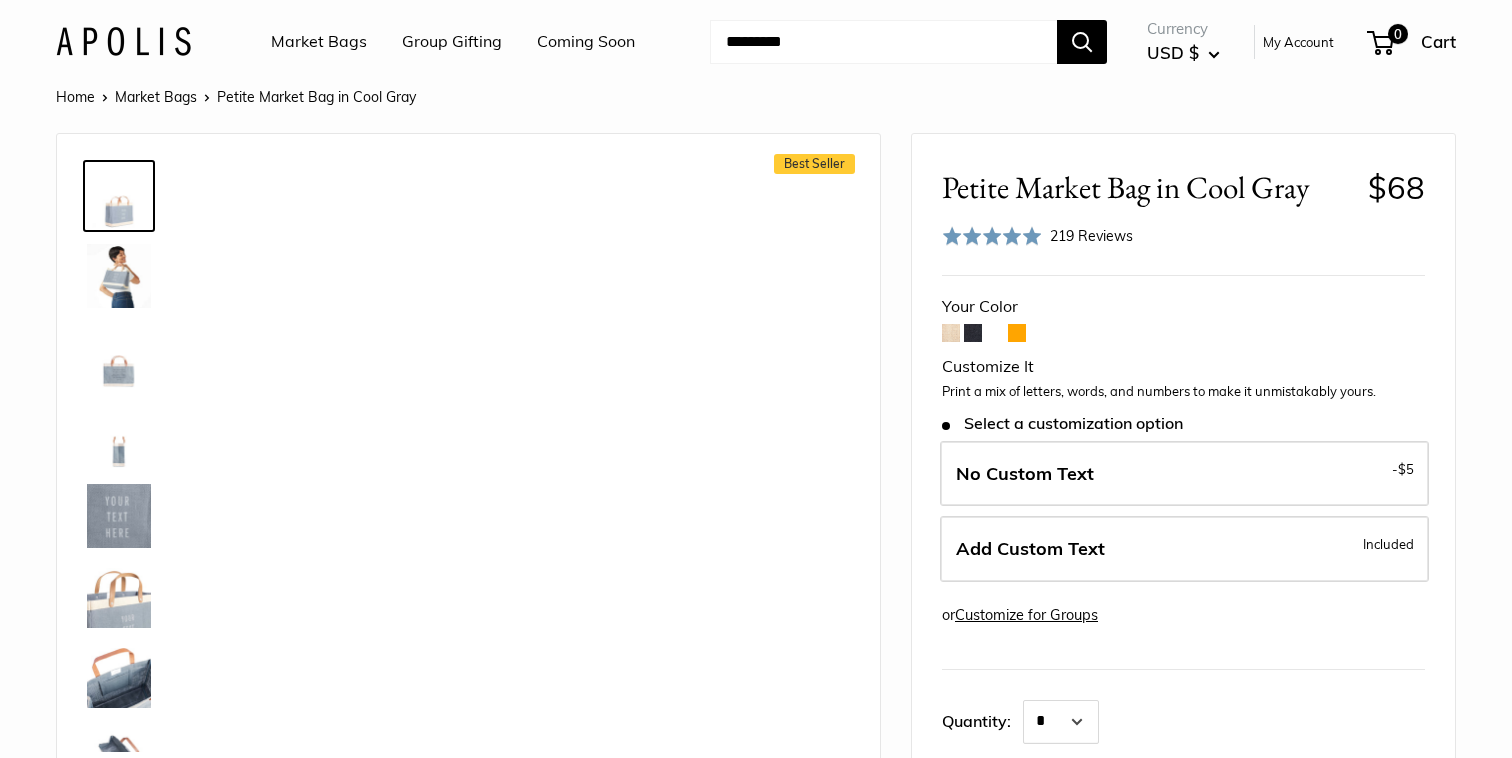 scroll, scrollTop: 0, scrollLeft: 0, axis: both 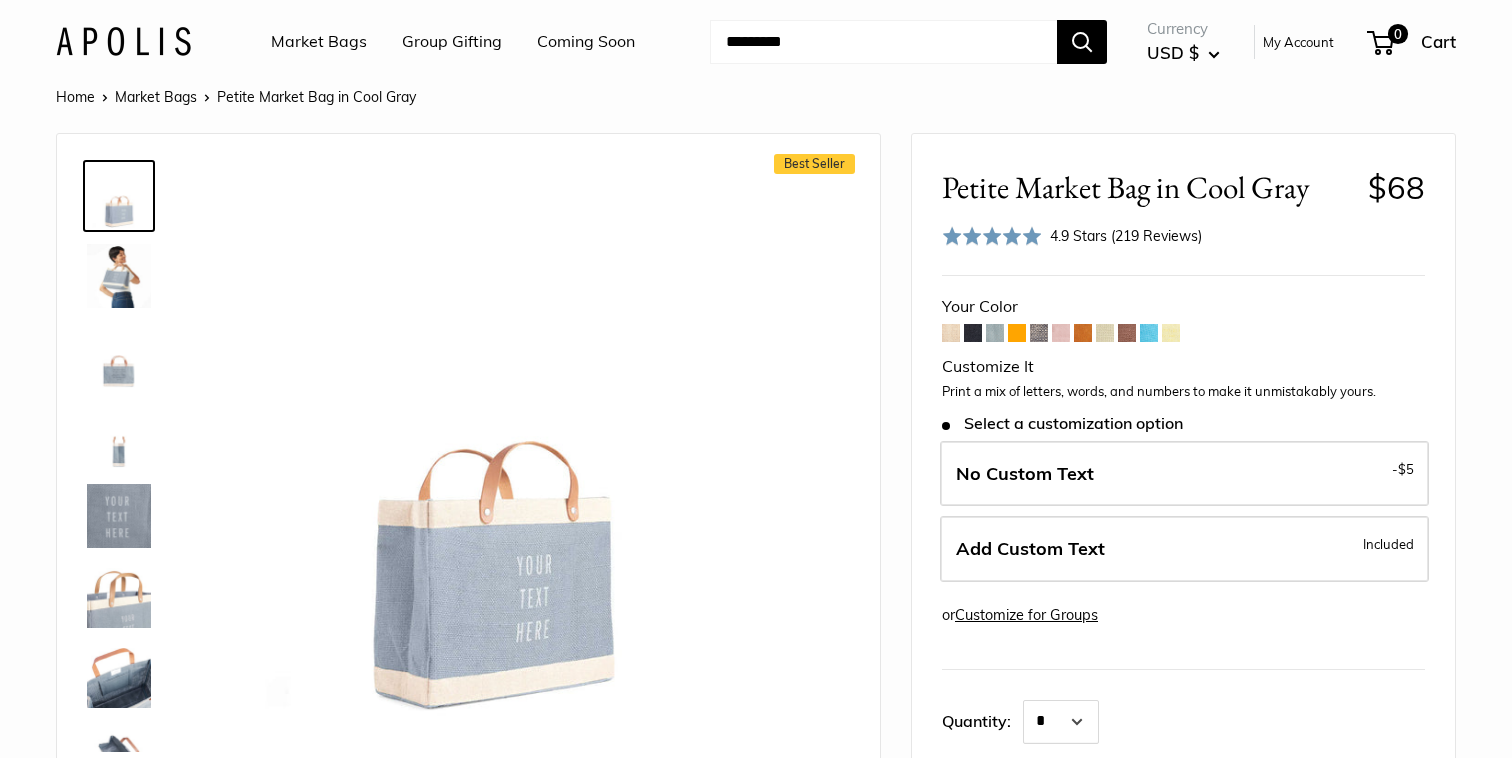 click at bounding box center (951, 333) 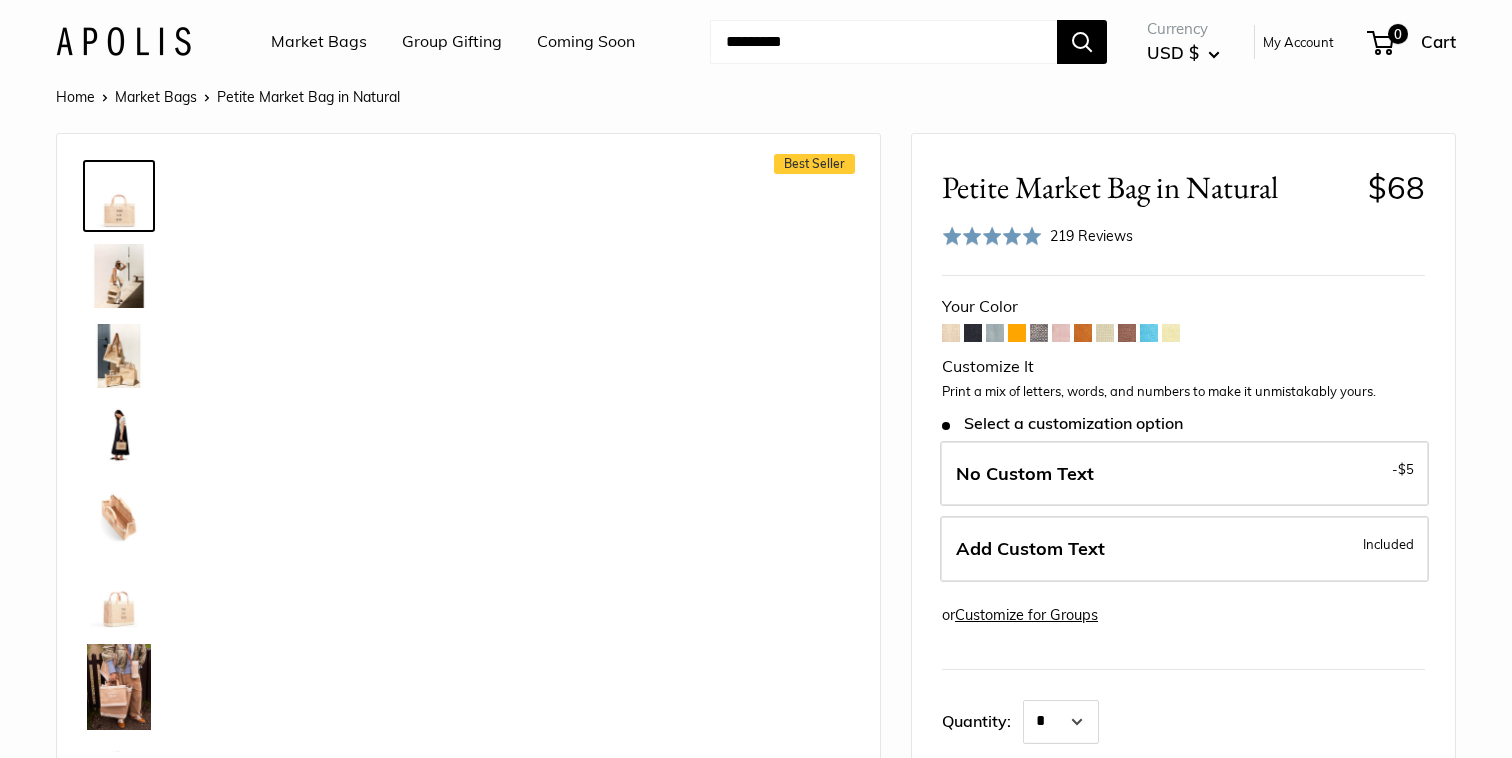 scroll, scrollTop: 0, scrollLeft: 0, axis: both 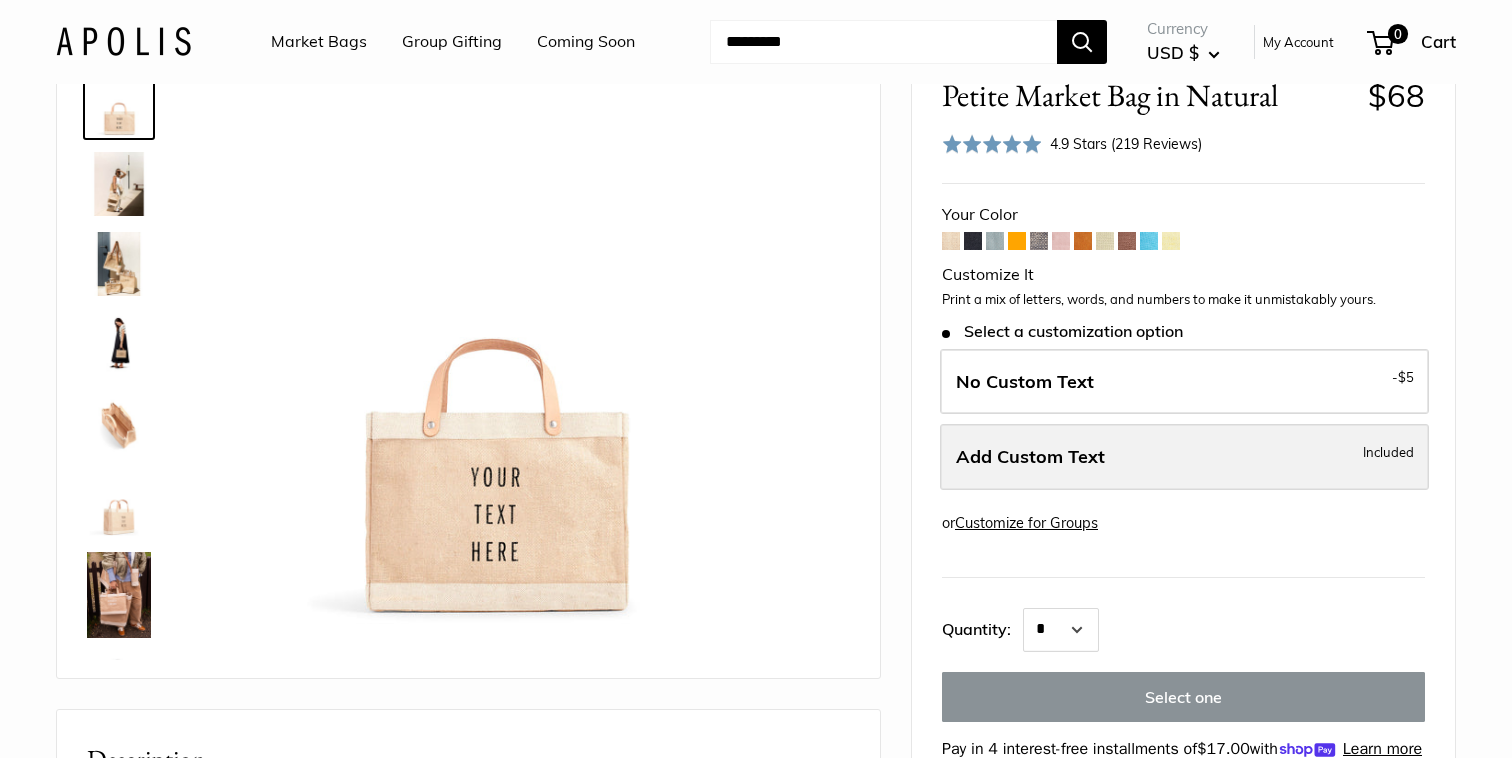 click on "Add Custom Text" at bounding box center (1030, 456) 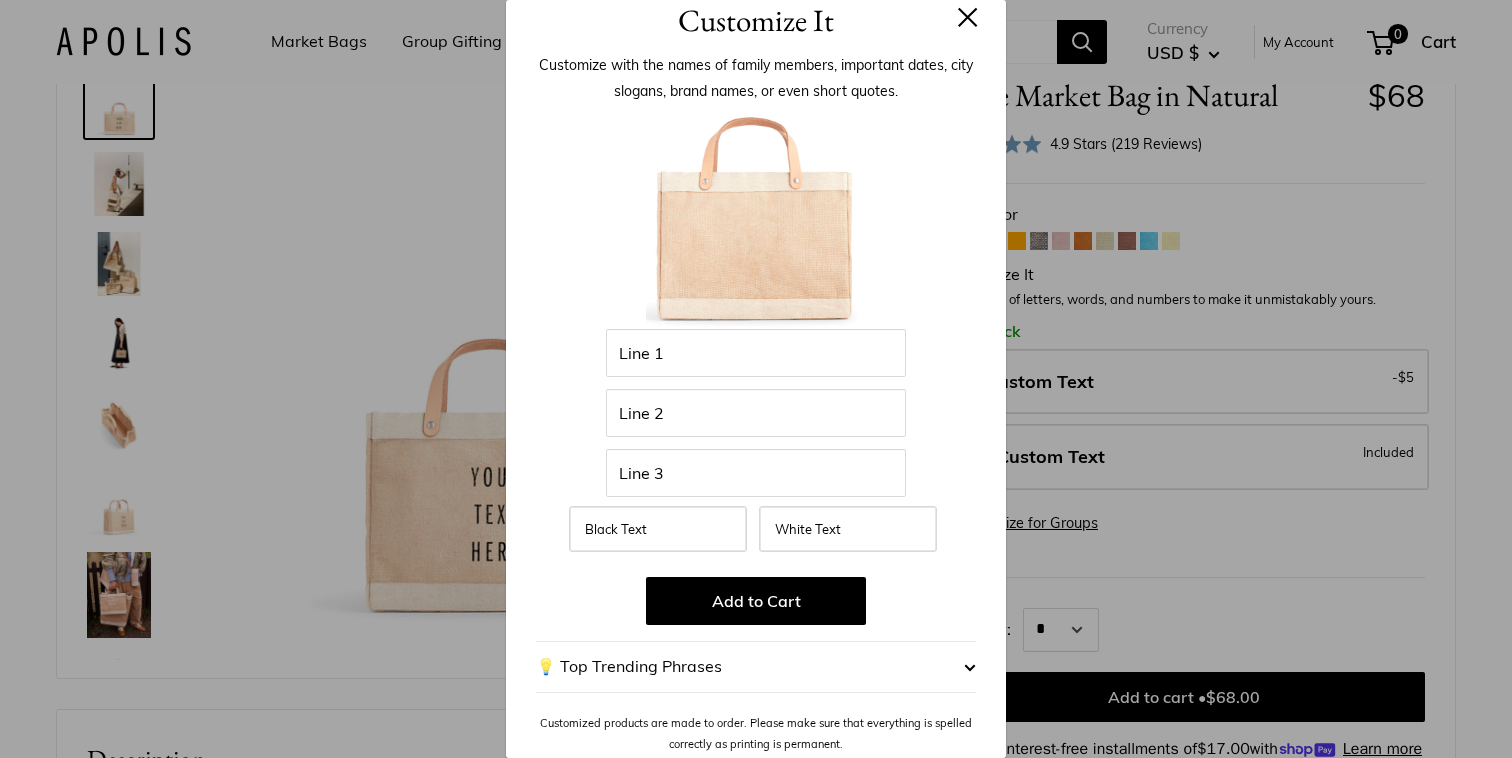 scroll, scrollTop: 19, scrollLeft: 0, axis: vertical 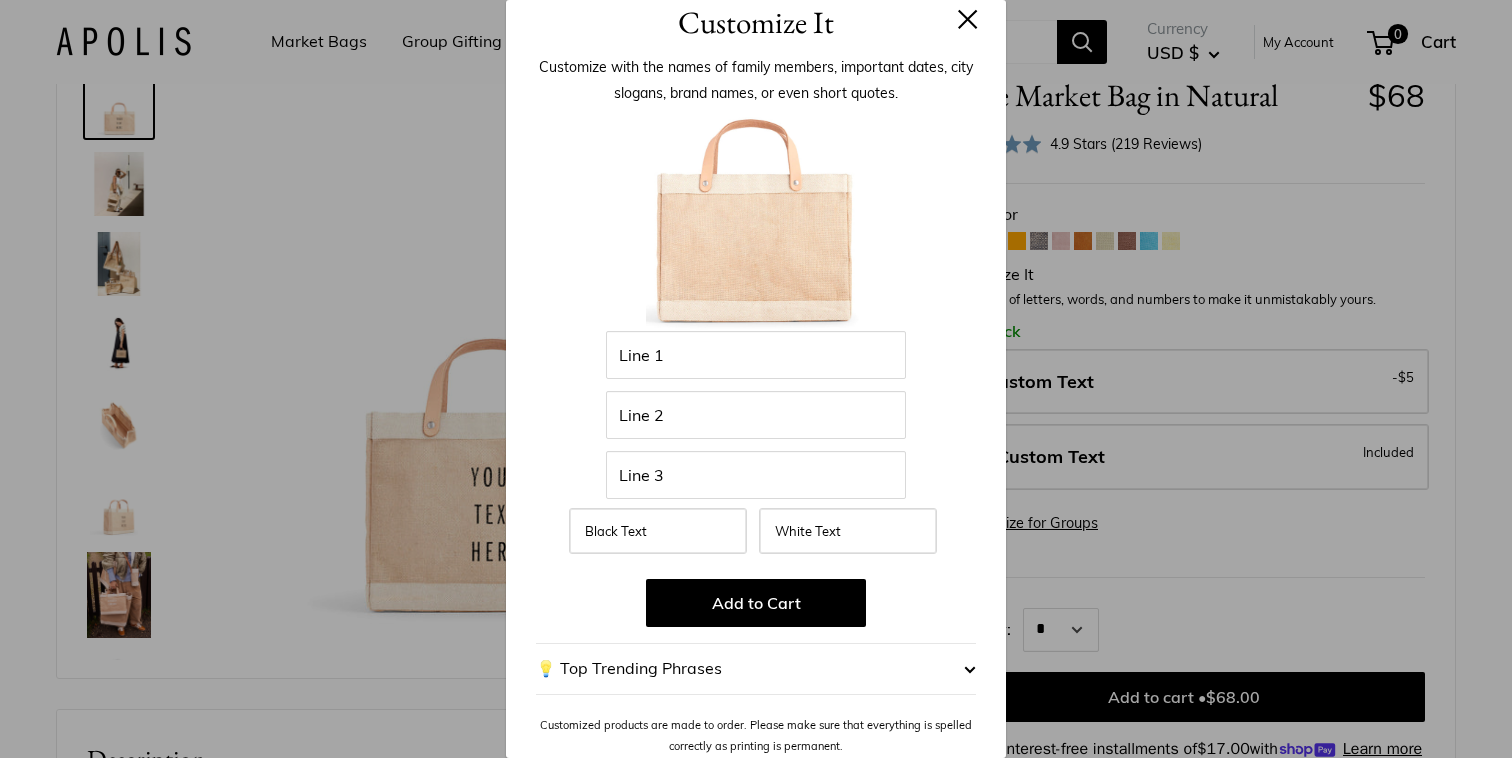 click on "Customize It
Customize with the names of family members, important dates, city slogans, brand names, or even short quotes.
Enter 39 letters
Line 1
Line 2
Line 3
Black Text
White Text
Add to Cart" at bounding box center (756, 379) 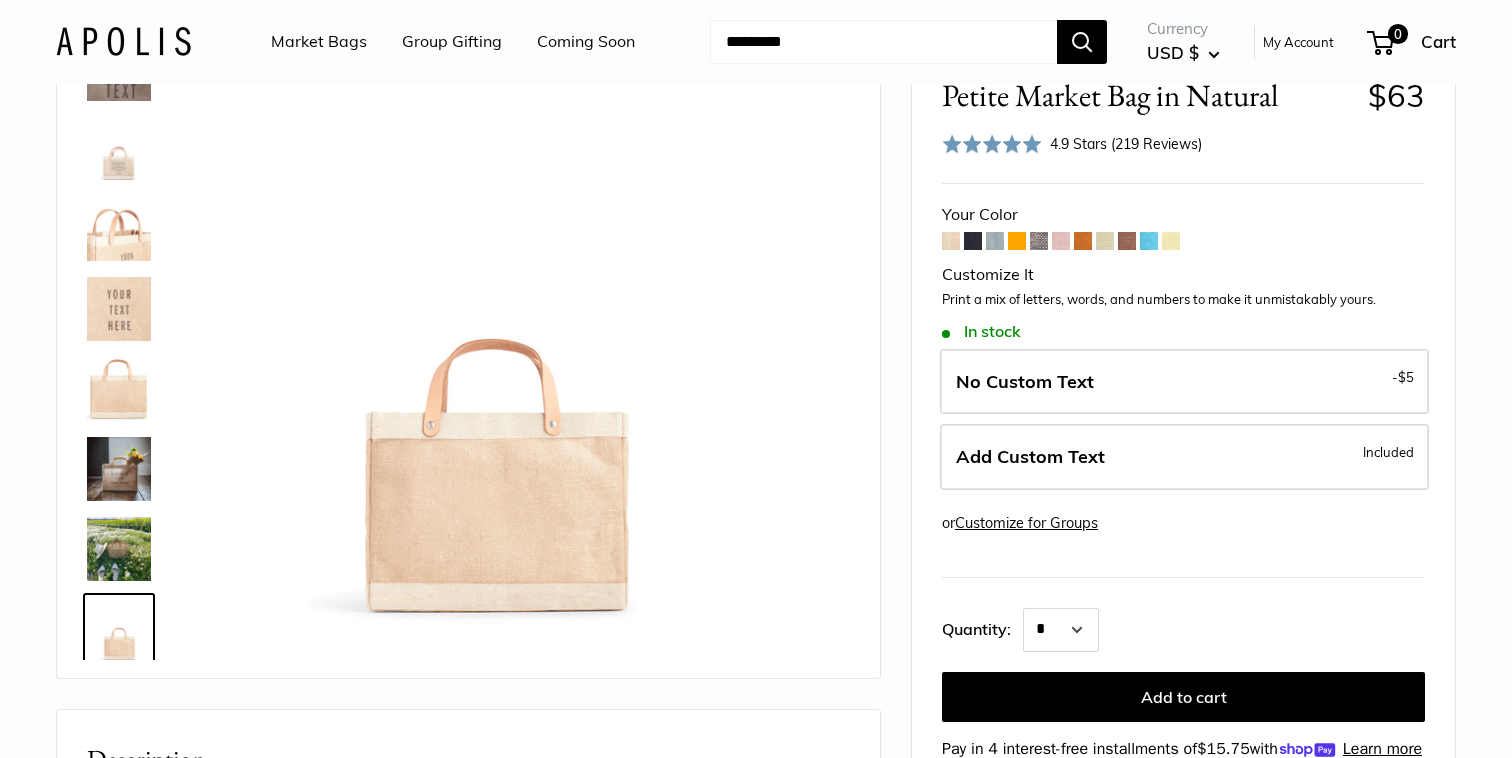 scroll, scrollTop: 950, scrollLeft: 0, axis: vertical 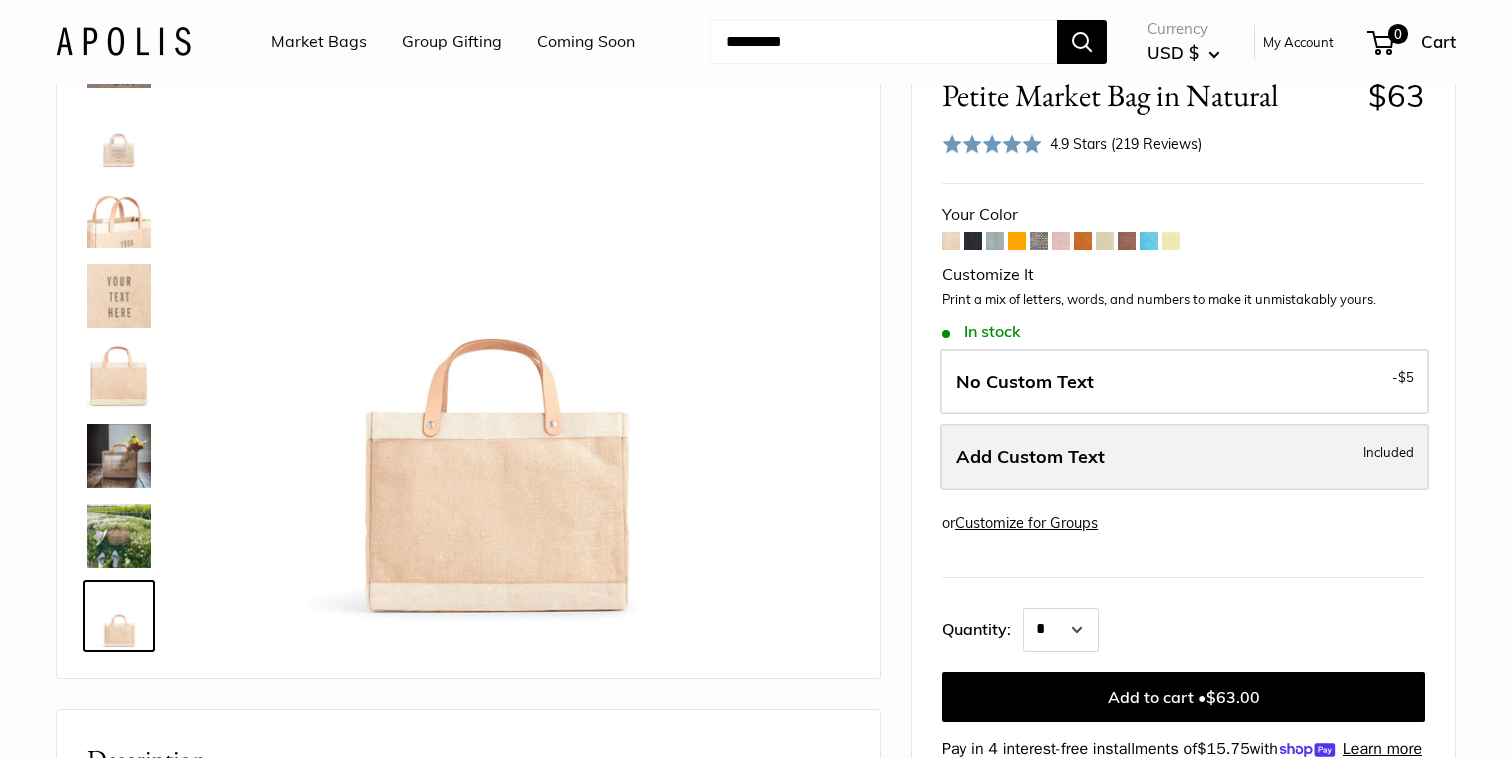 click on "Add Custom Text" at bounding box center [1030, 456] 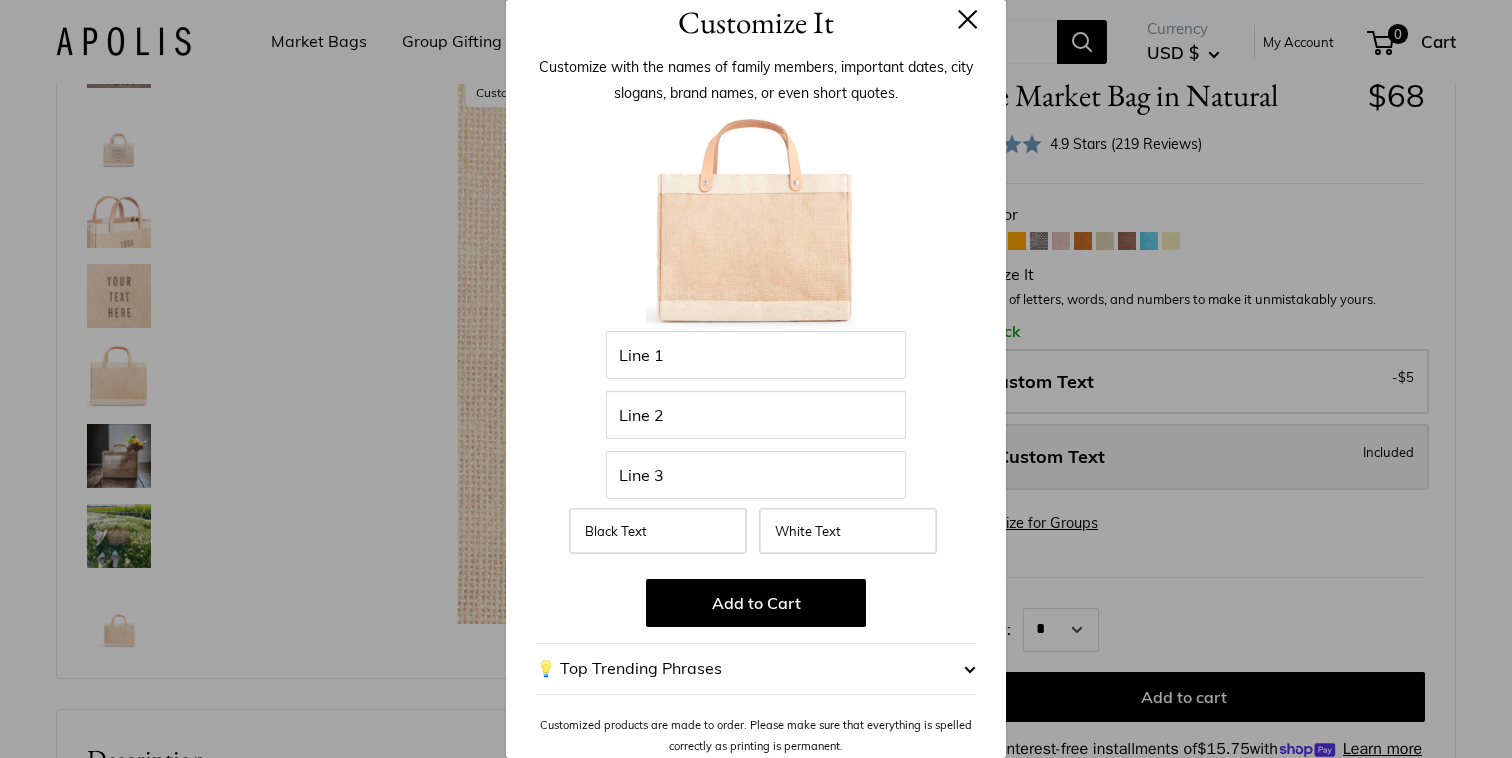 scroll, scrollTop: 0, scrollLeft: 0, axis: both 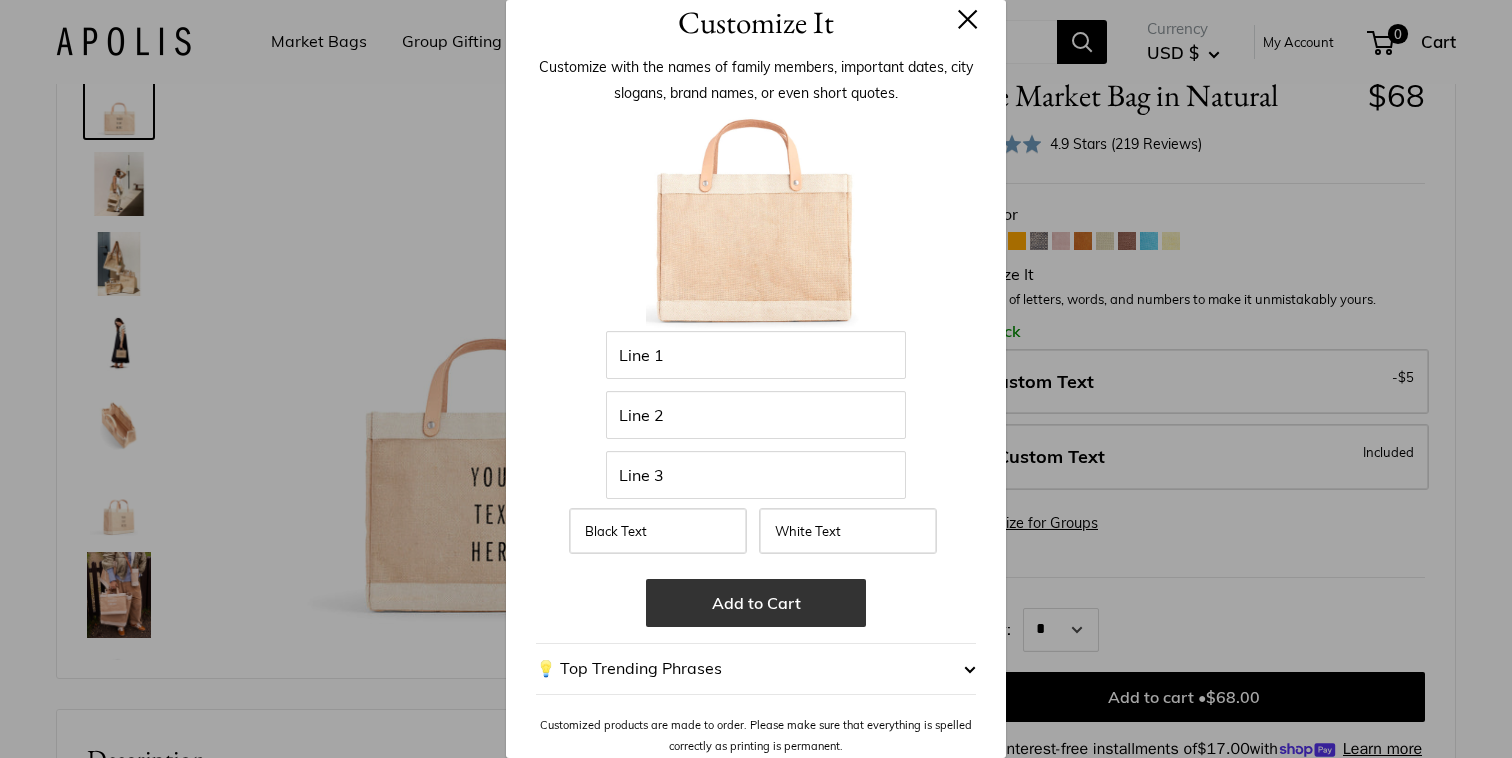 click on "Add to Cart" at bounding box center (756, 603) 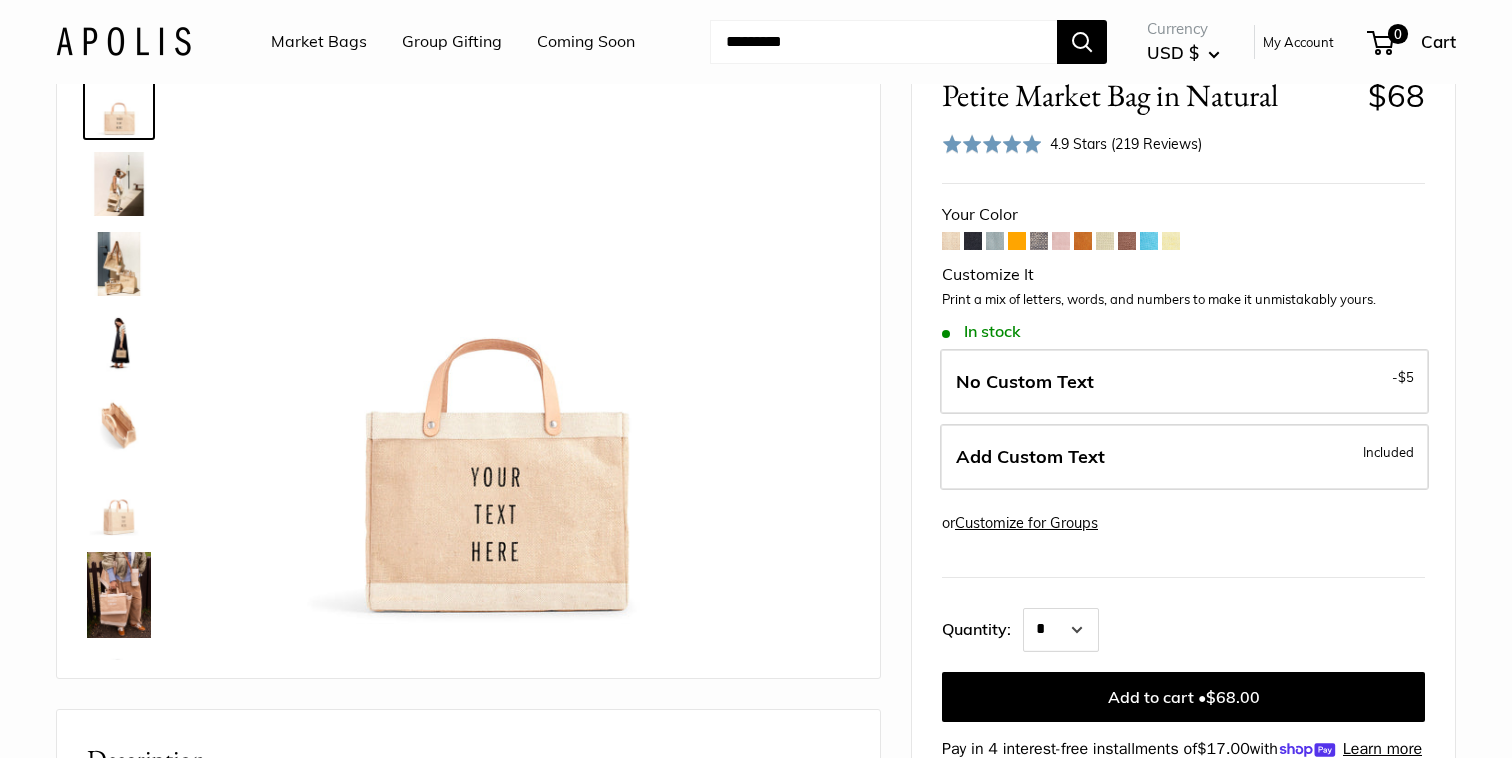 scroll, scrollTop: 157, scrollLeft: 0, axis: vertical 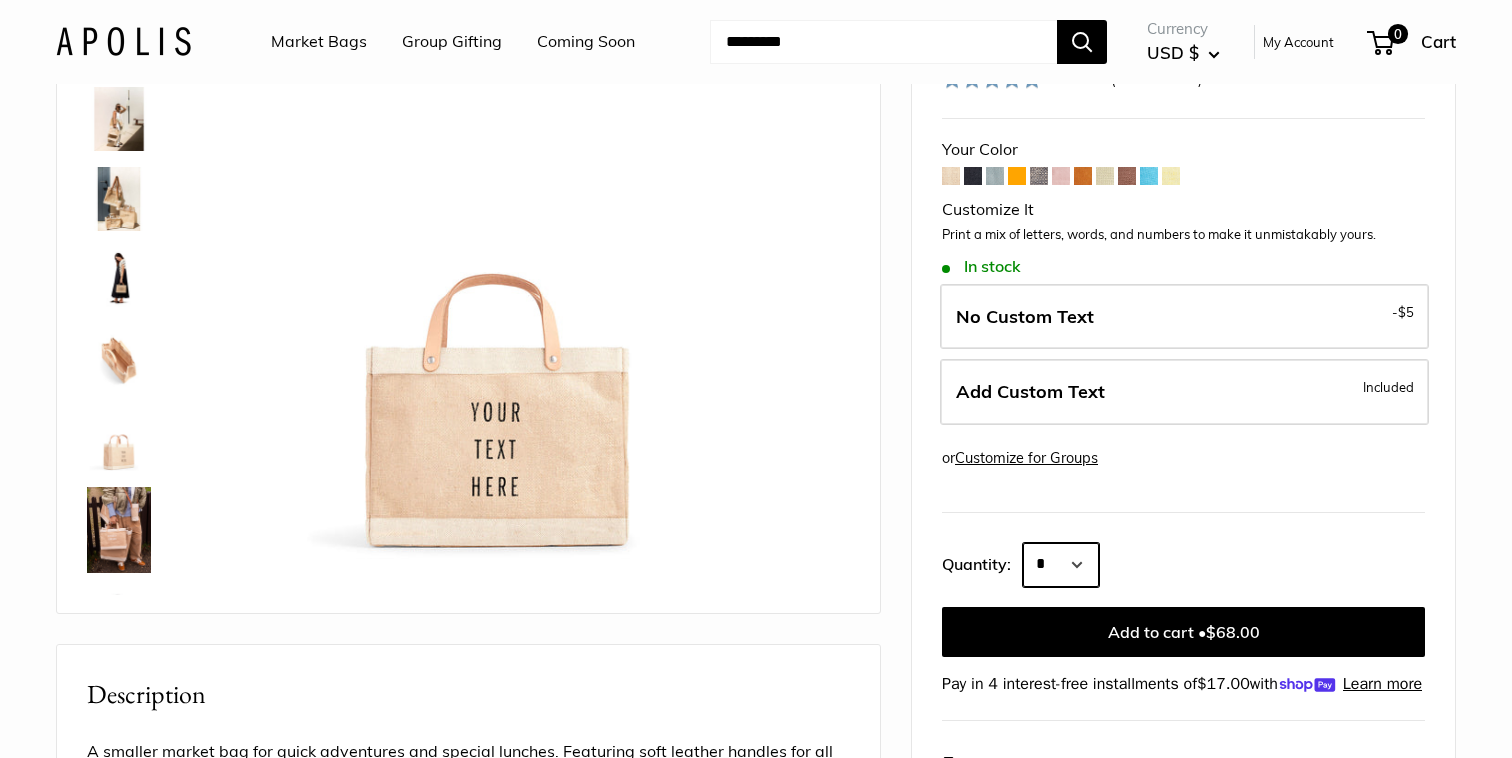 click on "* * * * * * * * * *** *** *** *** *** *** *** *** *** *** *** *** *** *** *** *** *** *** *** *** *** *** *** *** *** *** *** *** *** *** *** *** *** *** *** *** *** *** *** *** *** *** *** *** *** *** *** *** *** *** *** *** *** *** *** *** *** *** *** *** *** *** *** *** *** *** *** *** *** *** *** *** *** *** *** *** *** *** *** *** *** *** *** *** *** *** *** *** *** *** ****" at bounding box center [1061, 565] 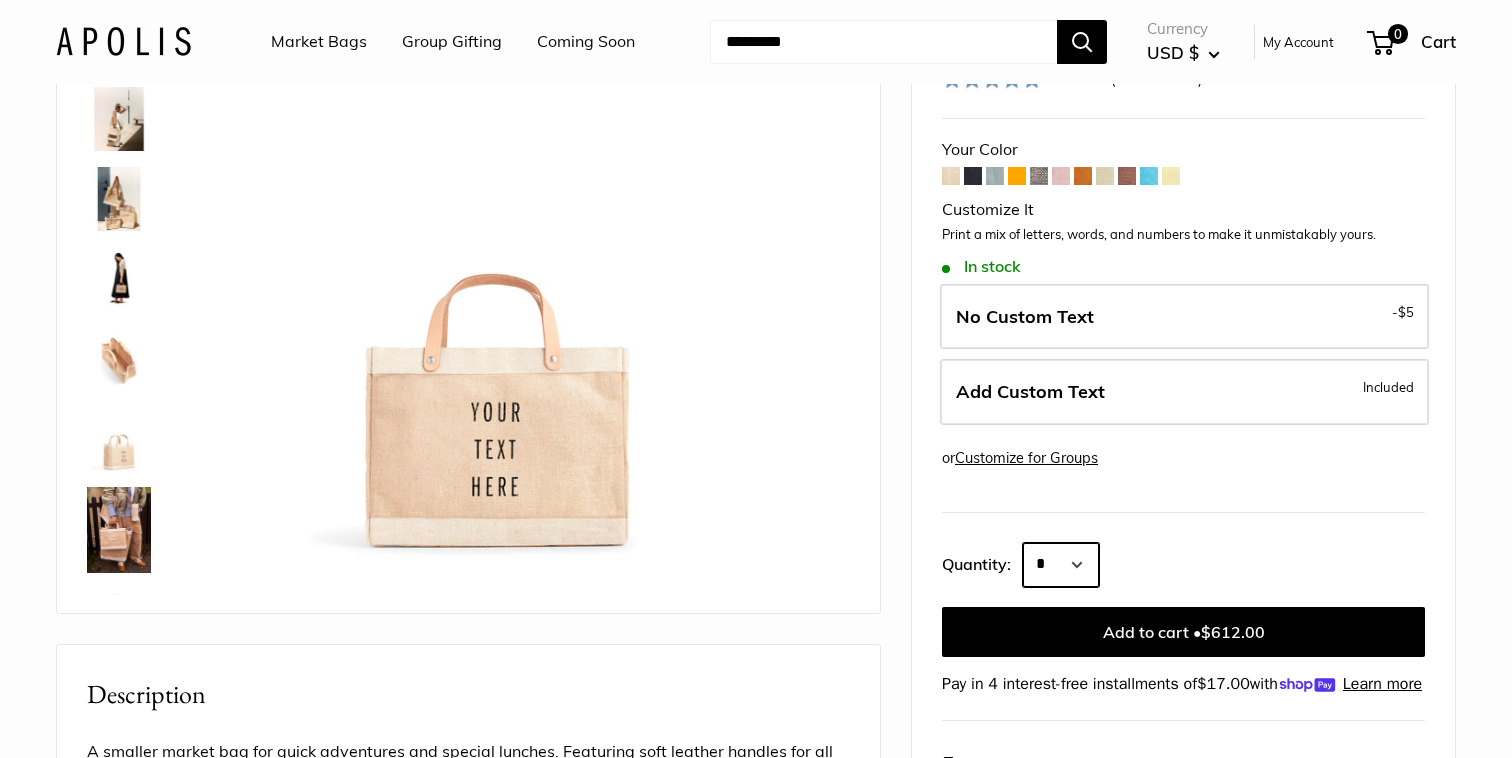 scroll, scrollTop: 182, scrollLeft: 0, axis: vertical 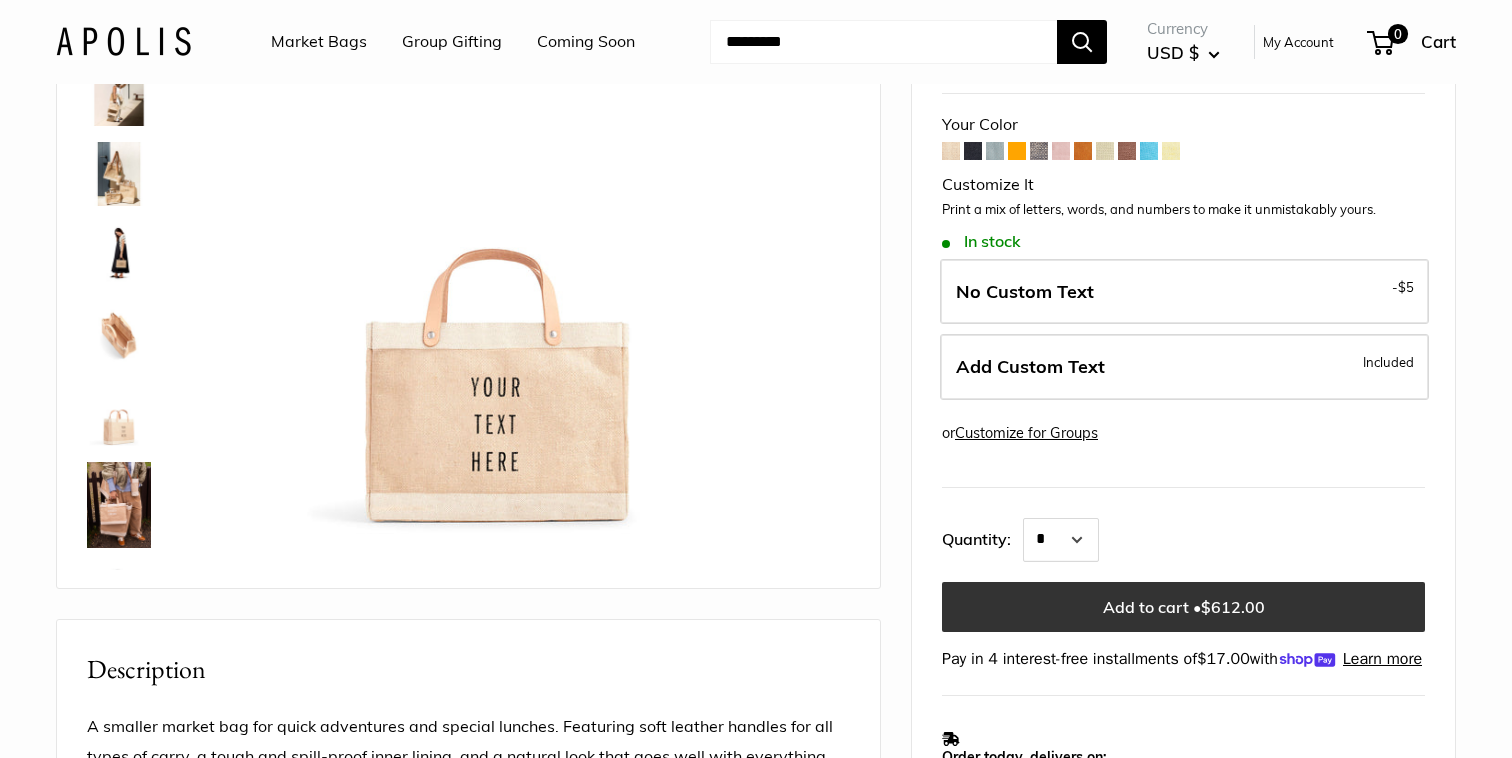 click on "Add to cart •  $612.00" at bounding box center (1183, 607) 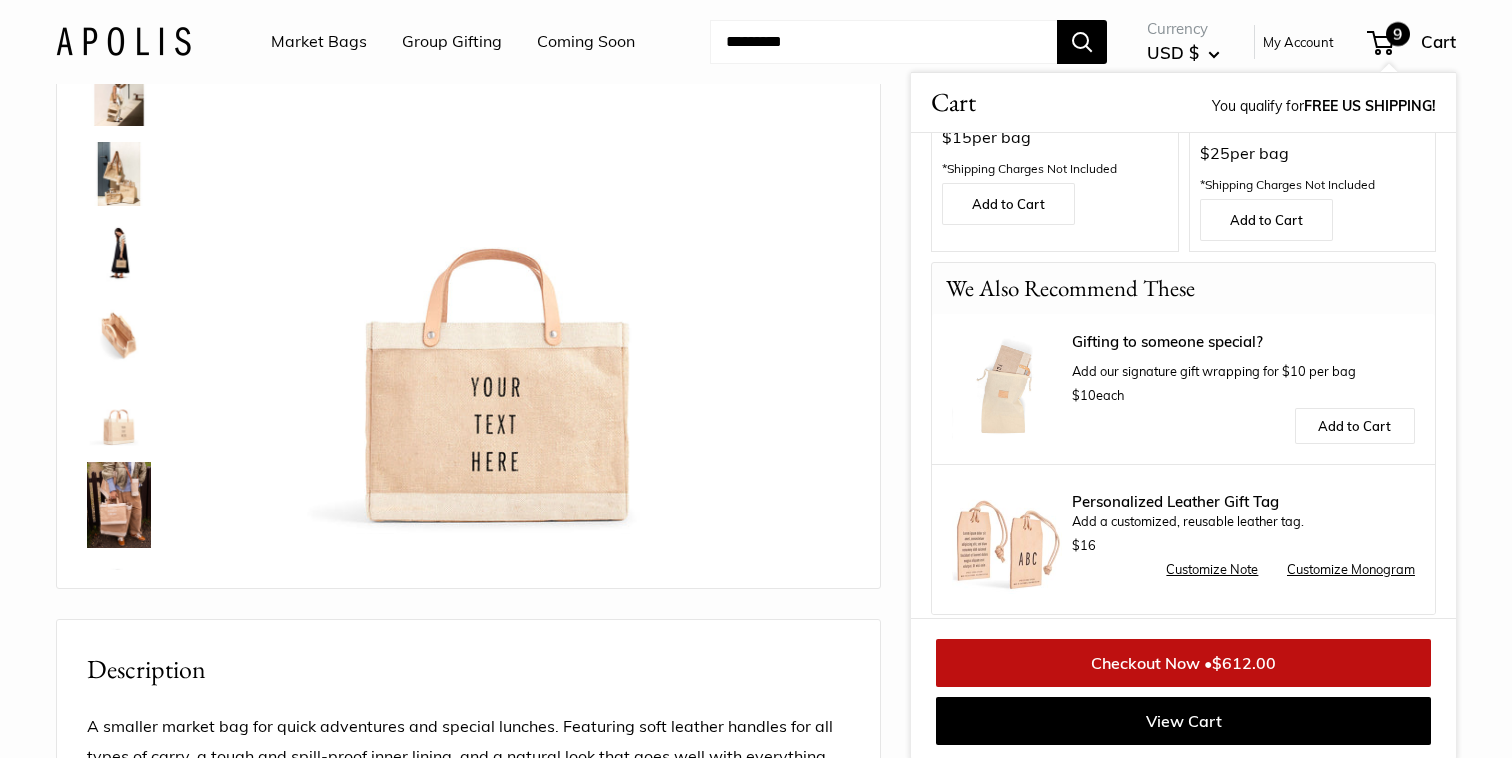scroll, scrollTop: 304, scrollLeft: 0, axis: vertical 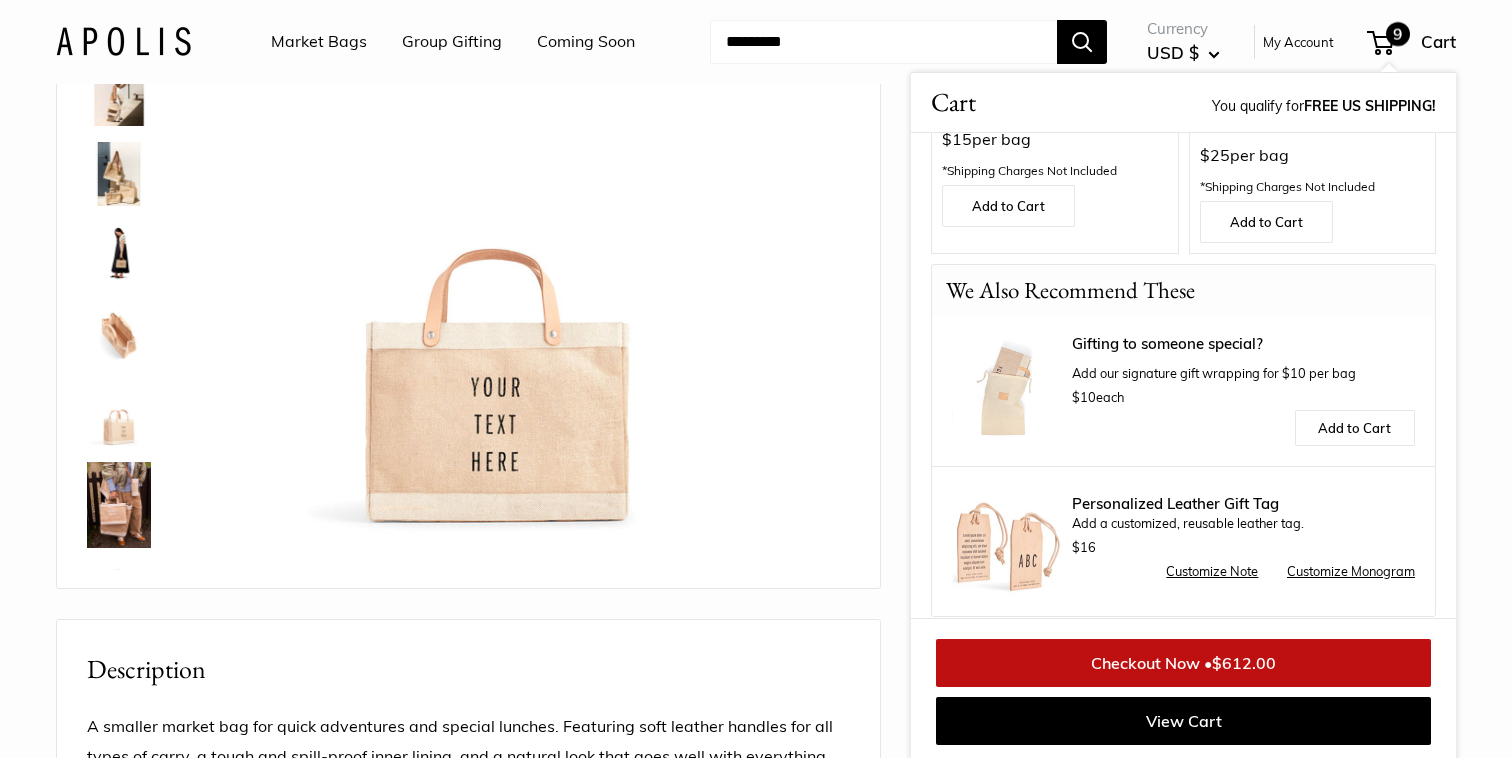 click on "Checkout Now •  $612.00" at bounding box center [1183, 663] 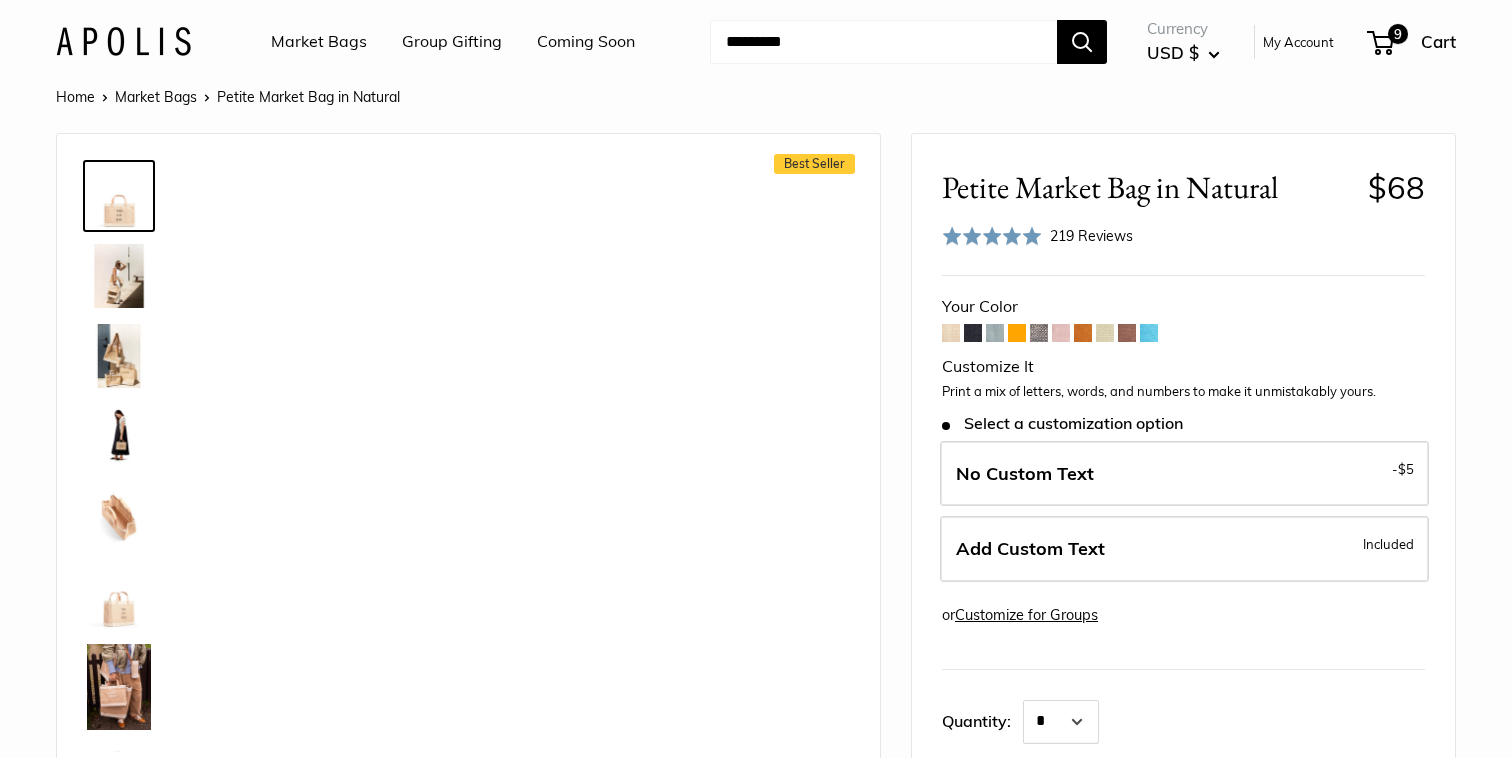 select on "*" 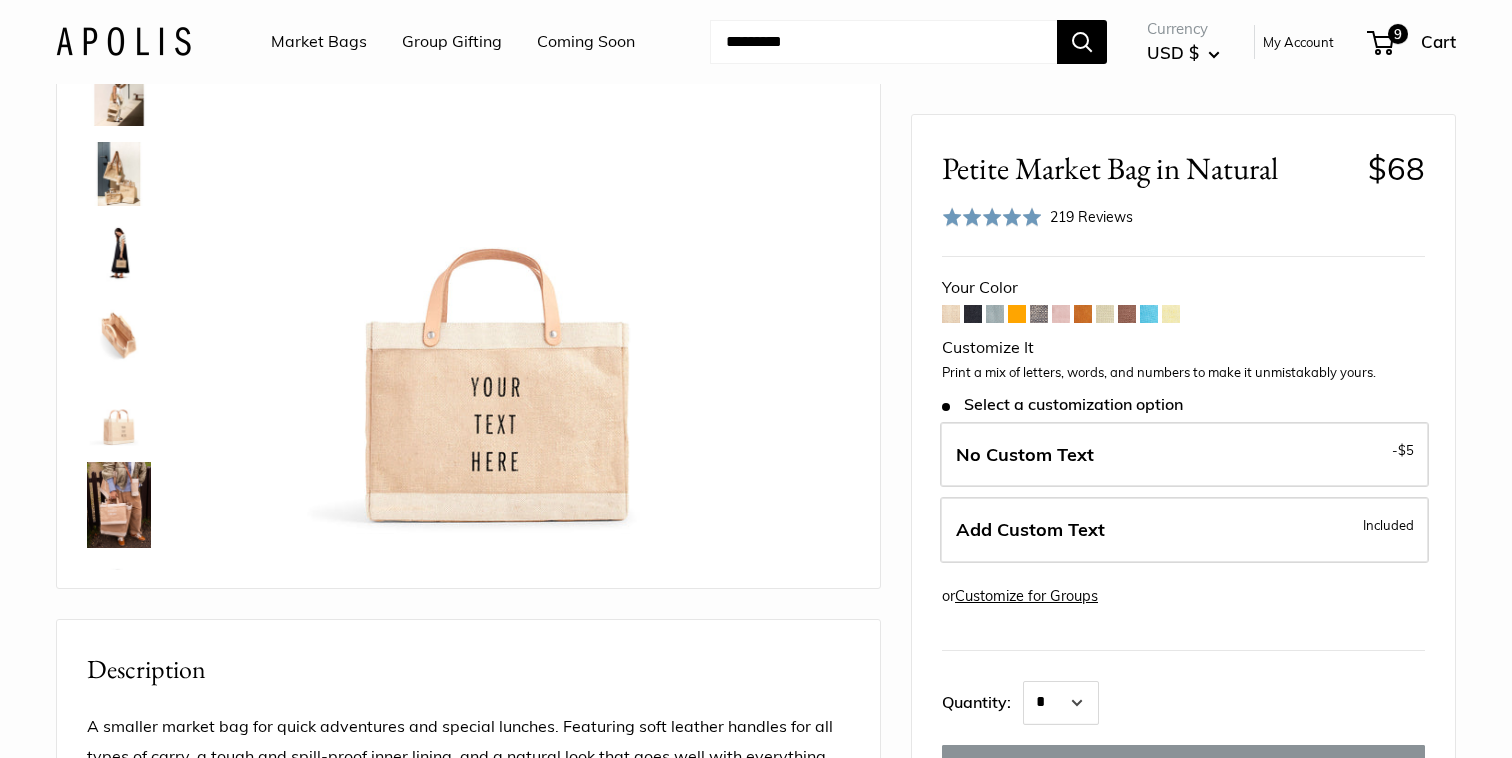 scroll, scrollTop: 182, scrollLeft: 0, axis: vertical 